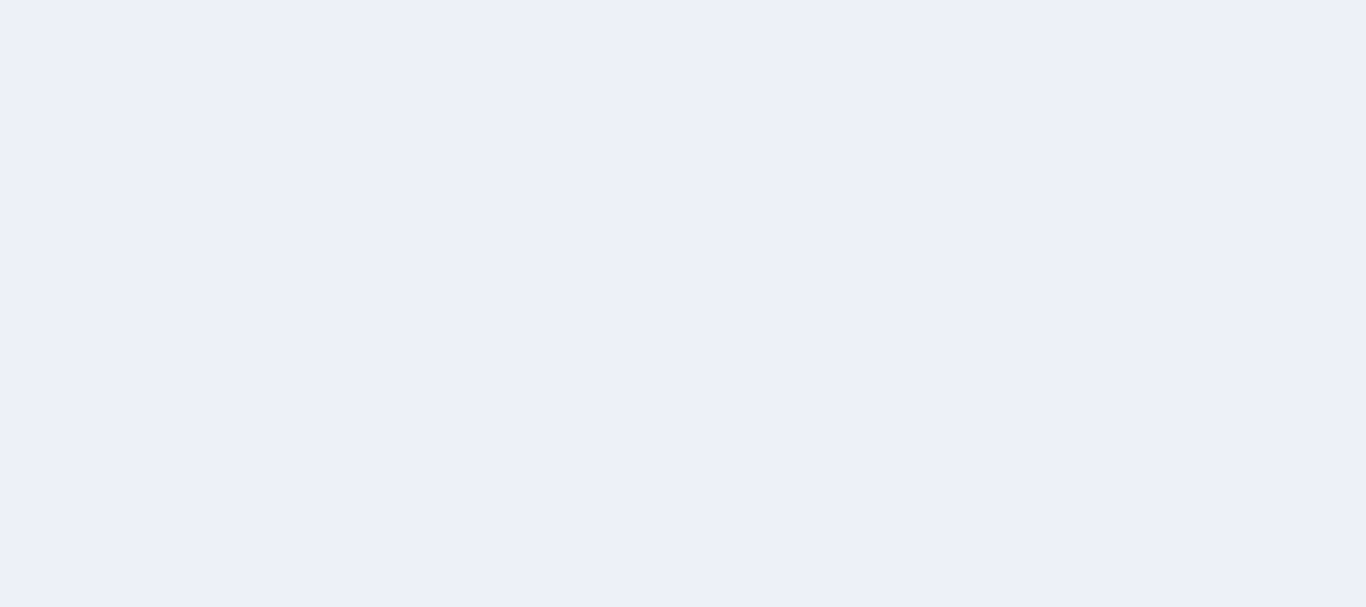 scroll, scrollTop: 0, scrollLeft: 0, axis: both 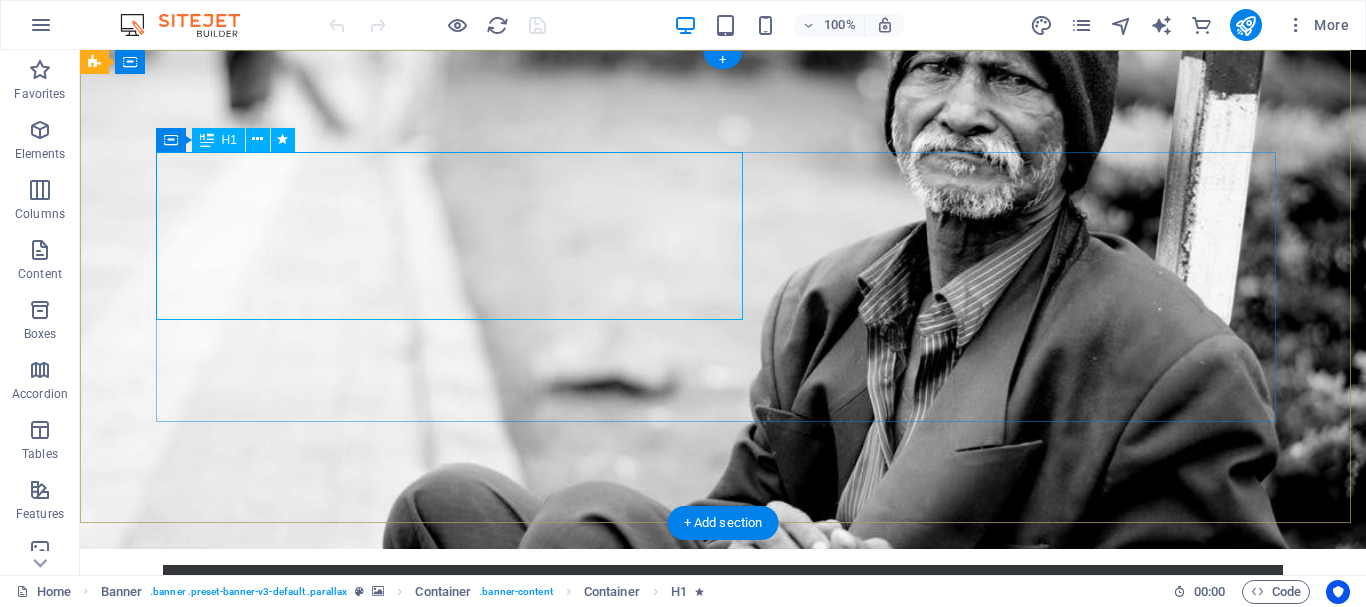 click on "Donate   and Help those in need." at bounding box center [723, 777] 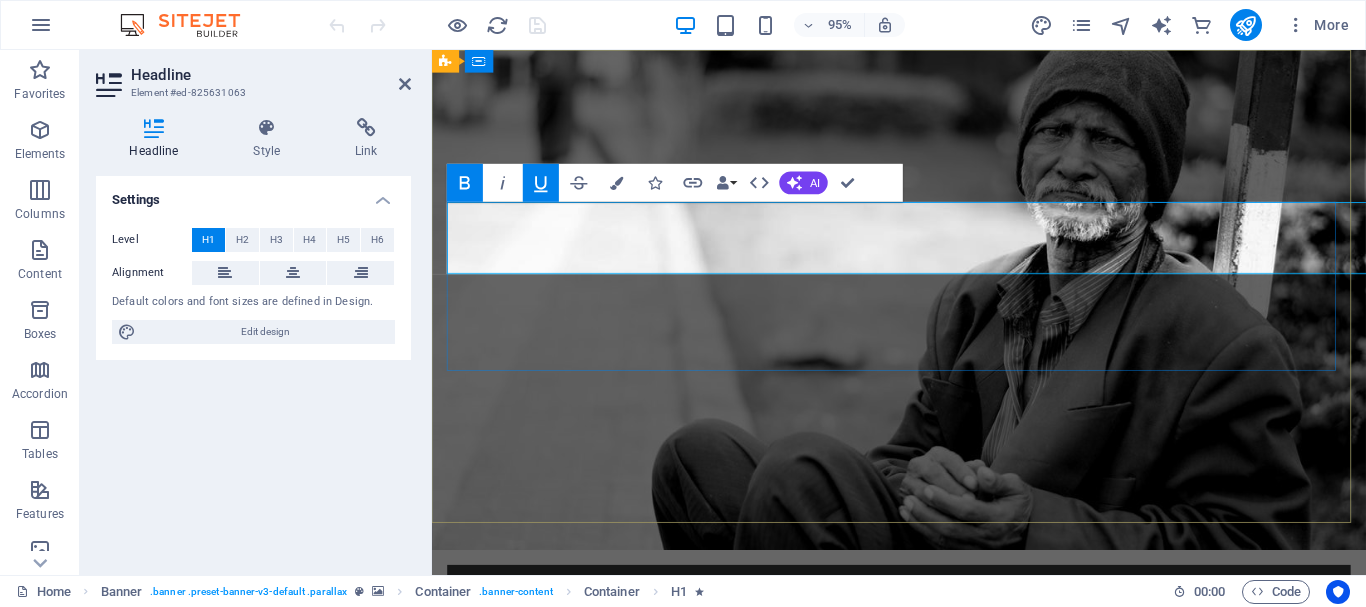 click on "Empowering Youth. Building Communities. Creating Change." at bounding box center (912, 794) 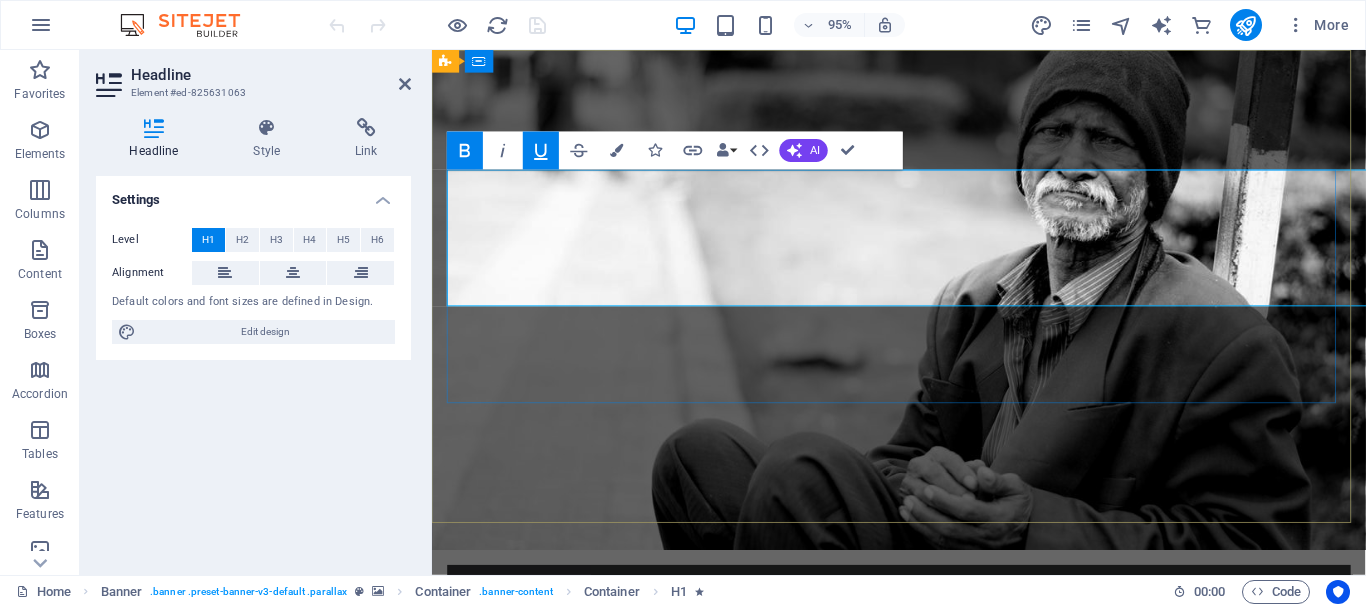 scroll, scrollTop: 0, scrollLeft: 60, axis: horizontal 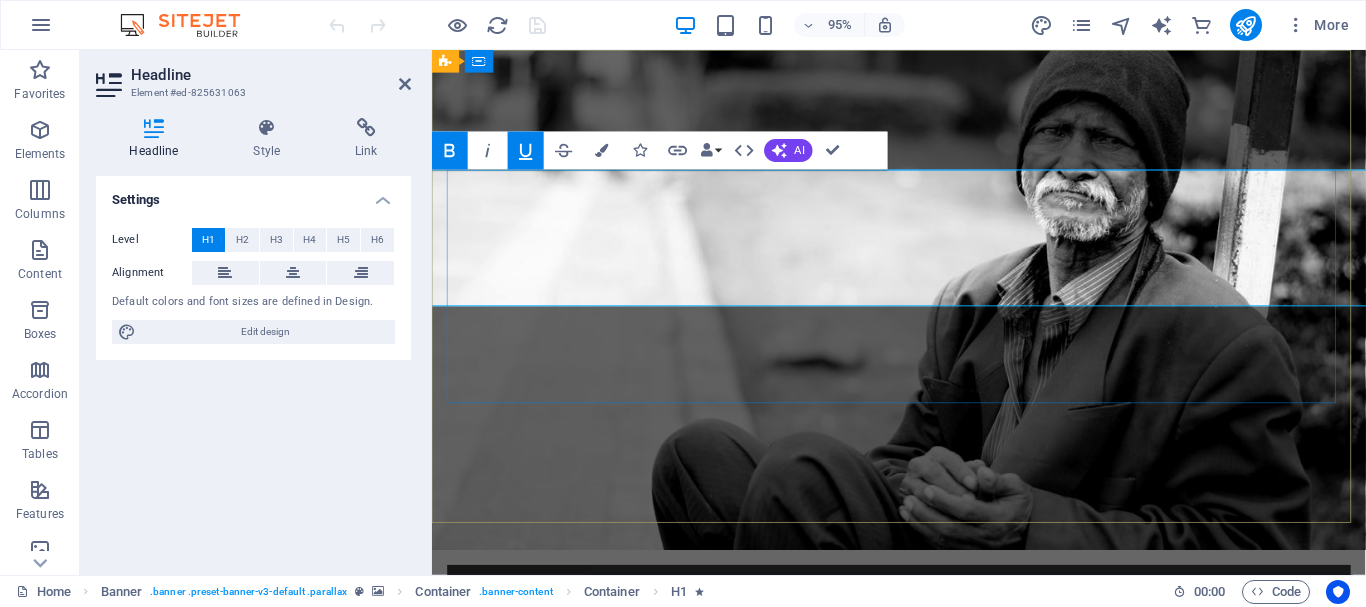 click on "Empowering Youth.  ‌Building Communities. Creating Change." at bounding box center (921, 828) 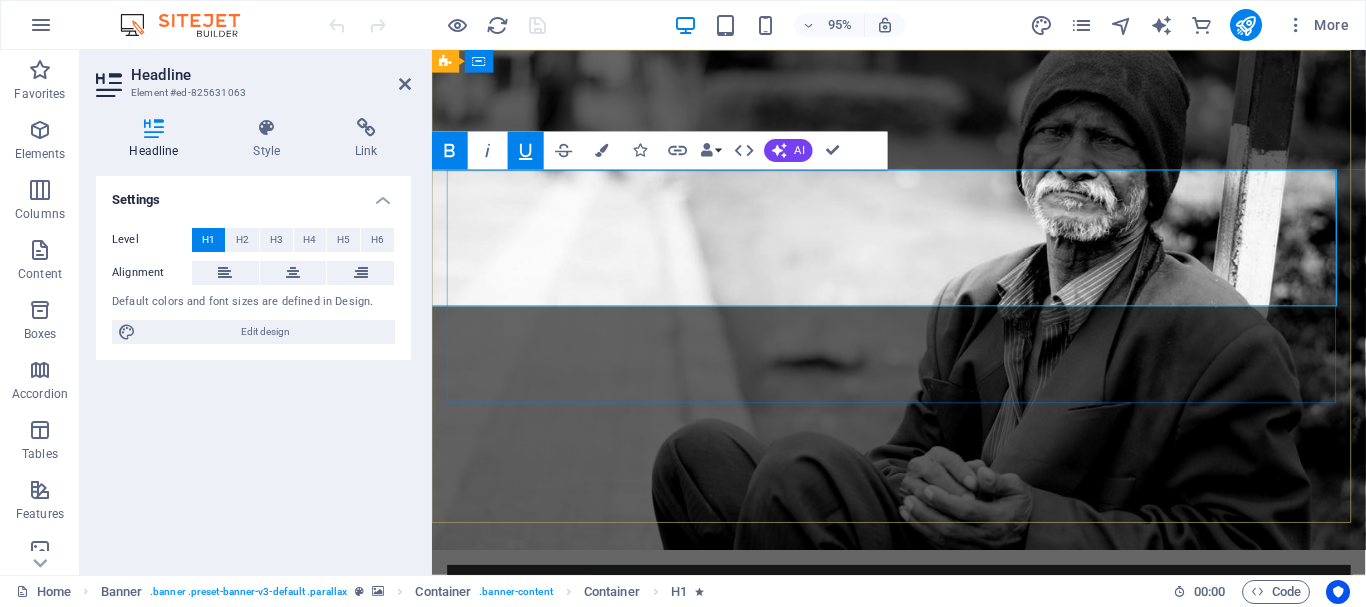 scroll, scrollTop: 0, scrollLeft: 262, axis: horizontal 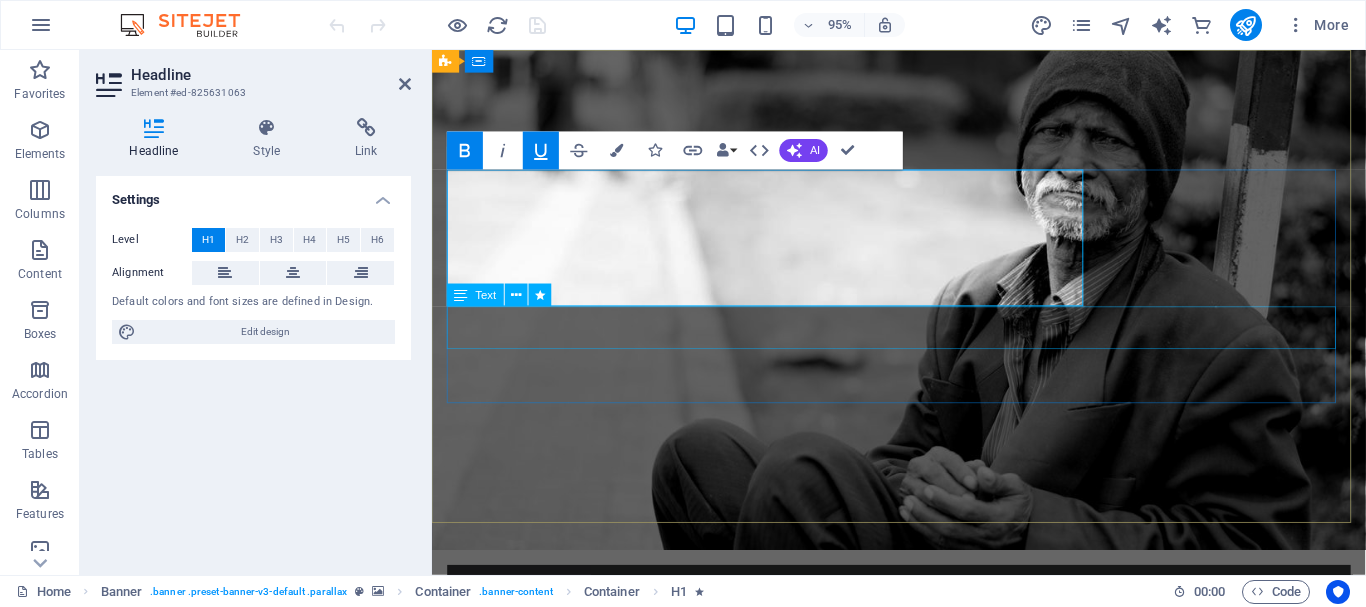 click on "Let's build a better world together!" at bounding box center [923, 892] 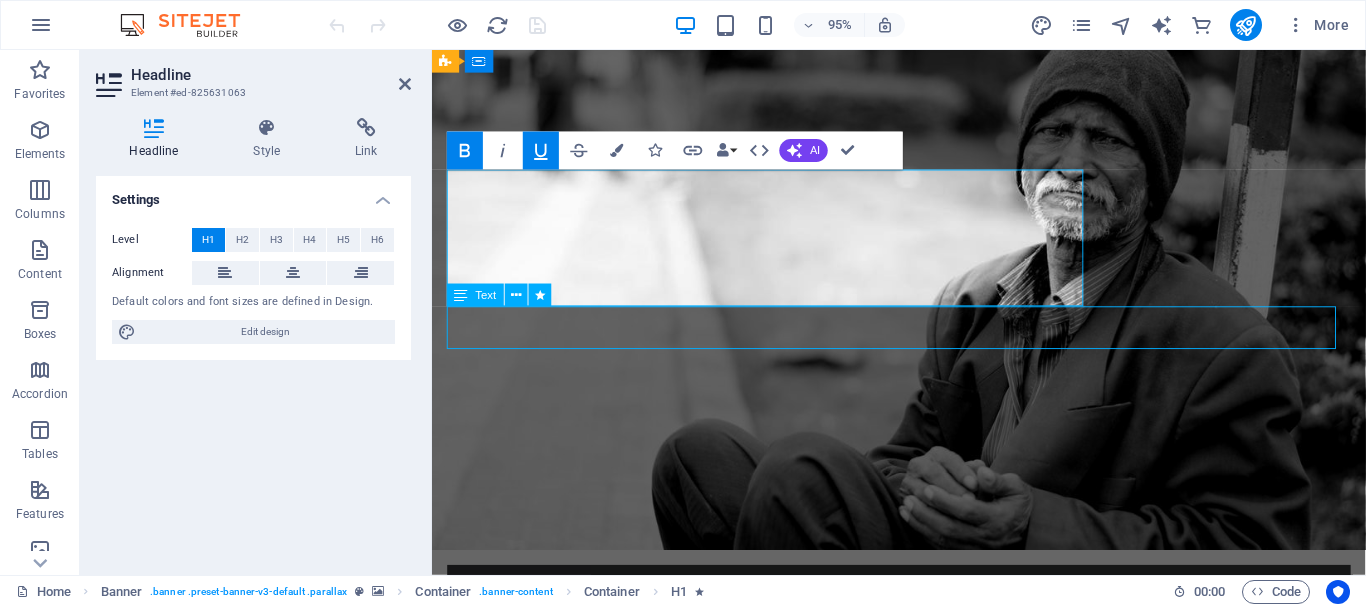 click on "Let's build a better world together!" at bounding box center [923, 892] 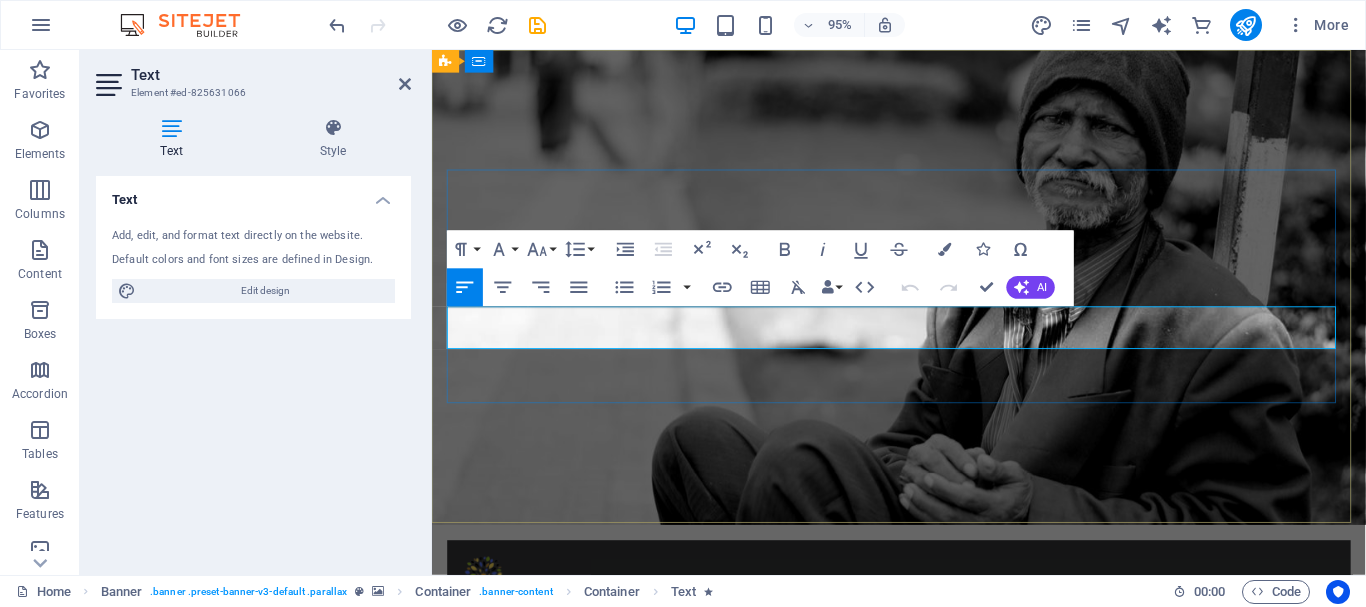 click on "Let's build a better world together!" at bounding box center (669, 866) 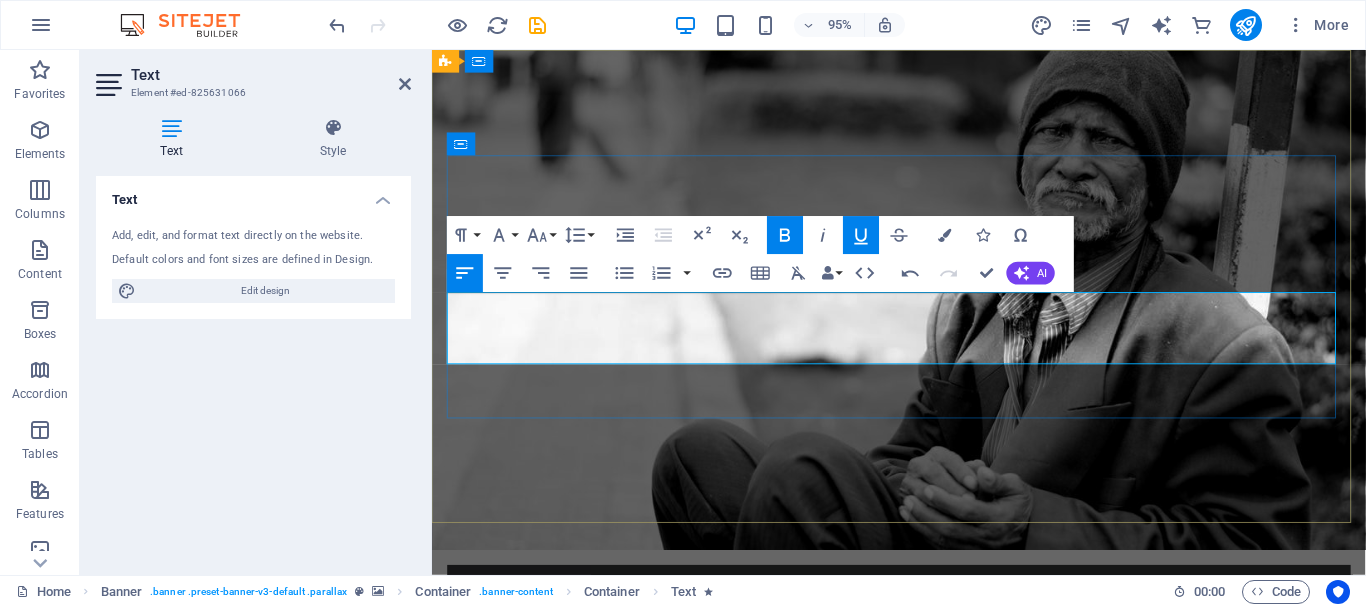 click on "Creating Change." at bounding box center [706, 904] 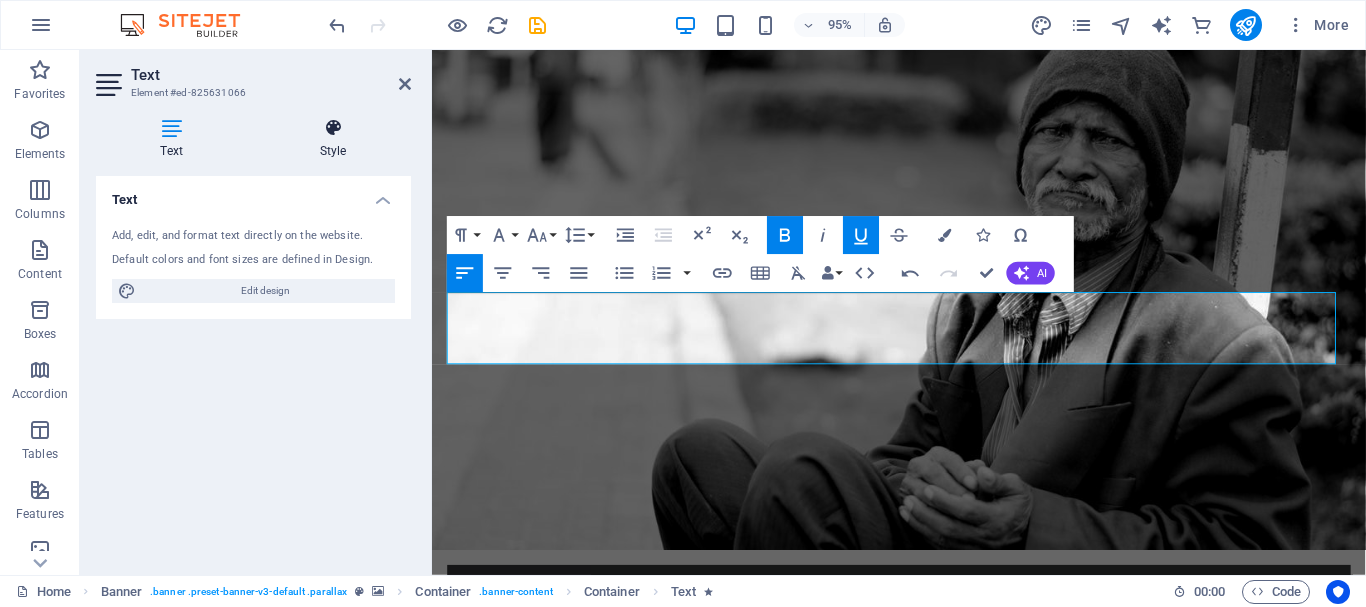 click at bounding box center [333, 128] 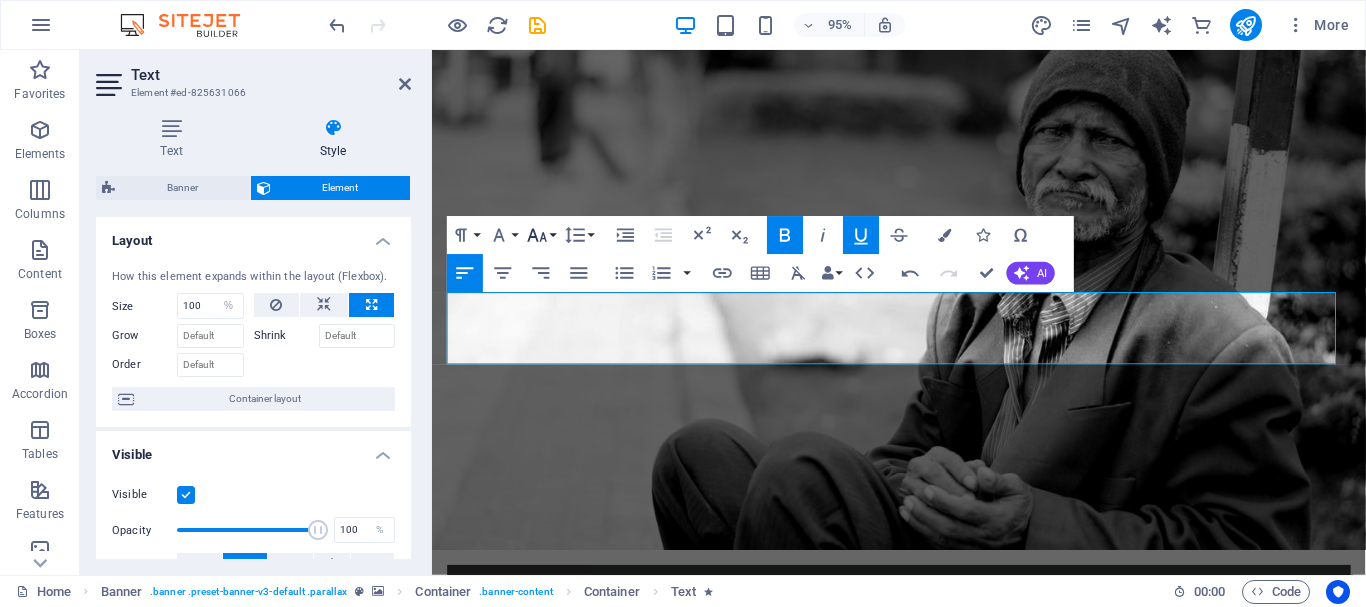 click 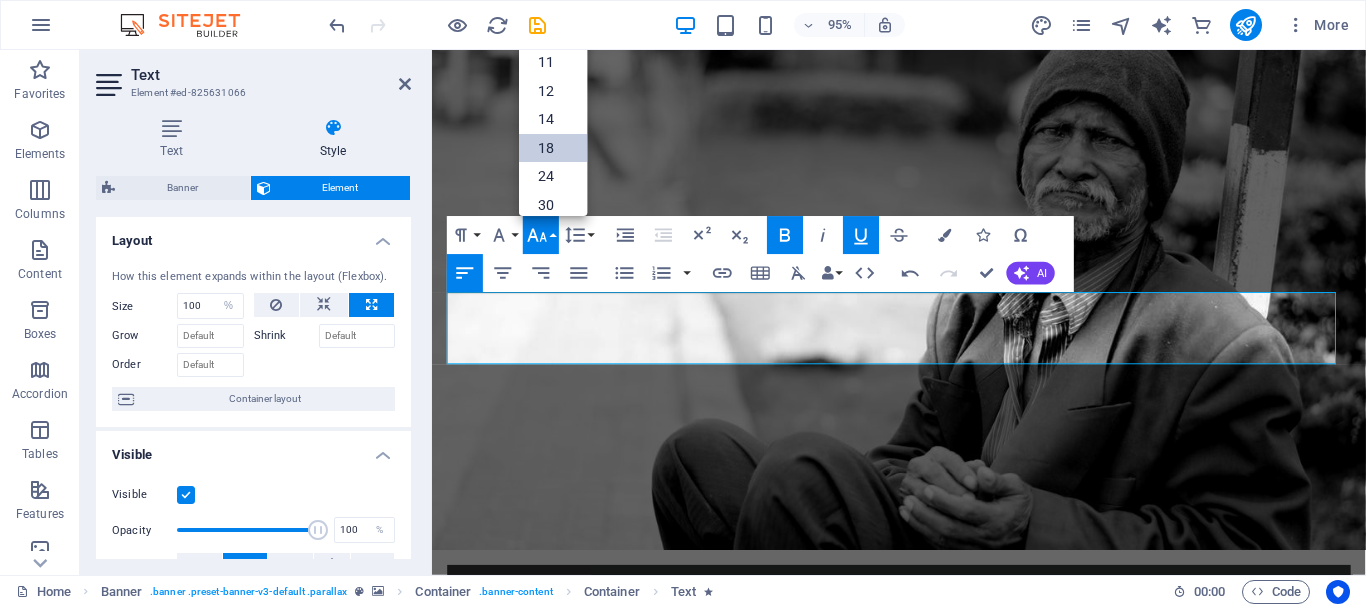 click on "18" at bounding box center [553, 147] 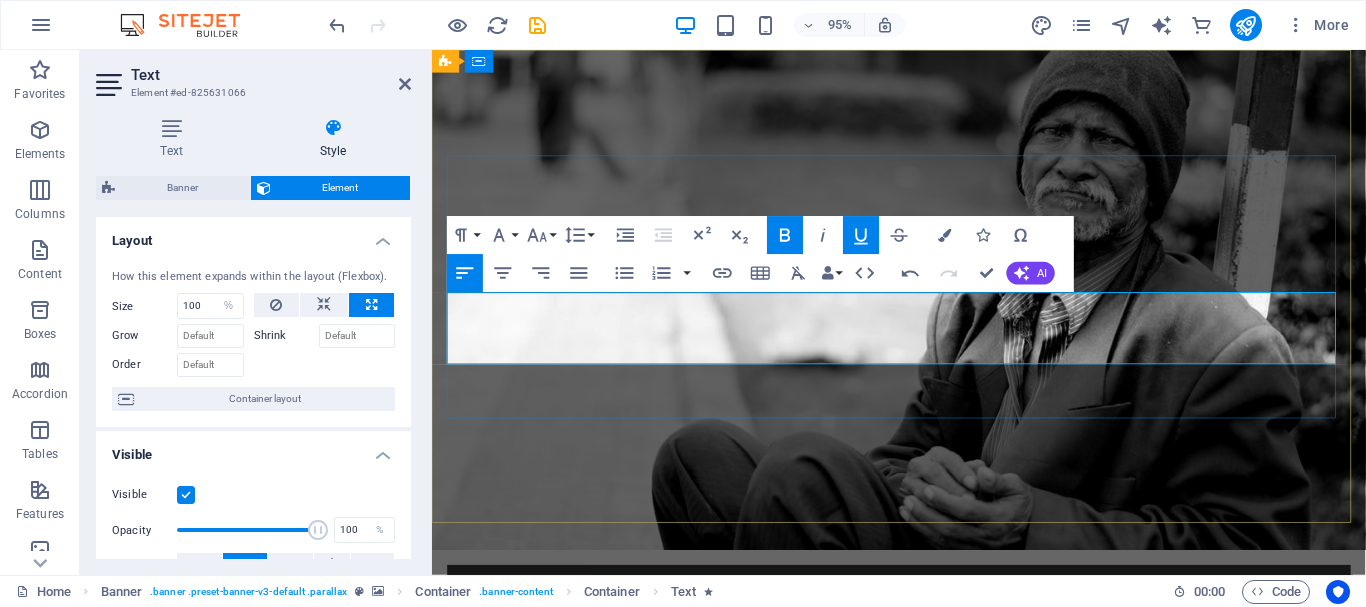 click on "Creating Change. ​" at bounding box center (706, 904) 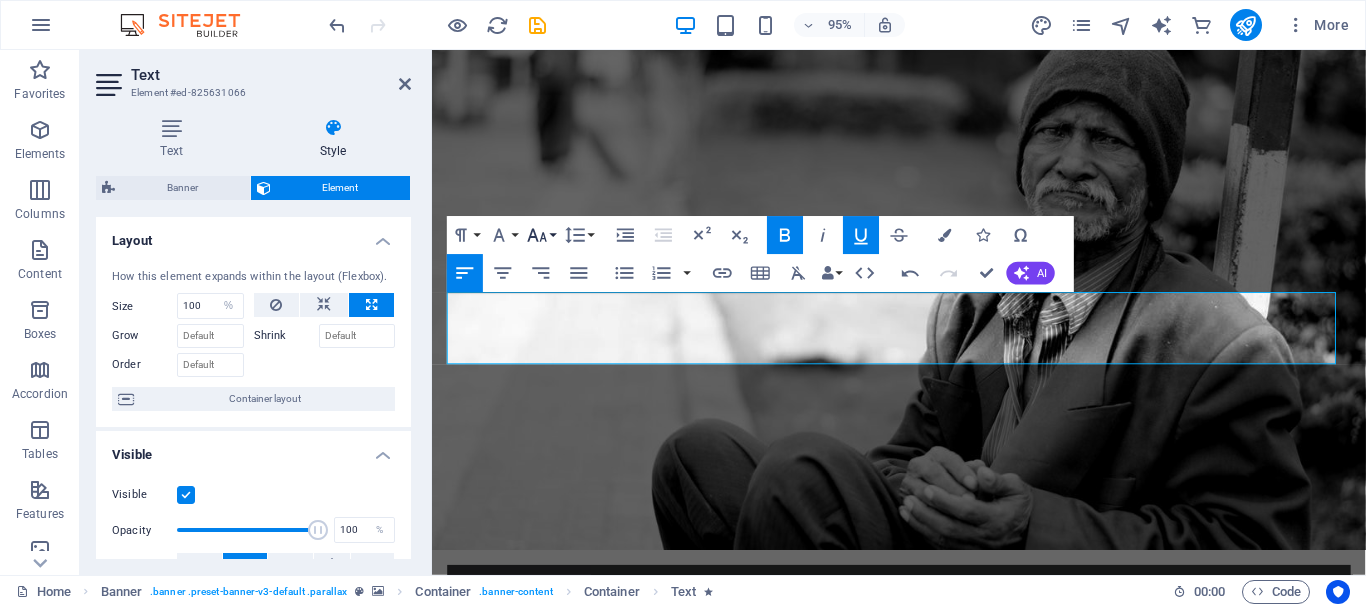 click on "Font Size" at bounding box center [541, 235] 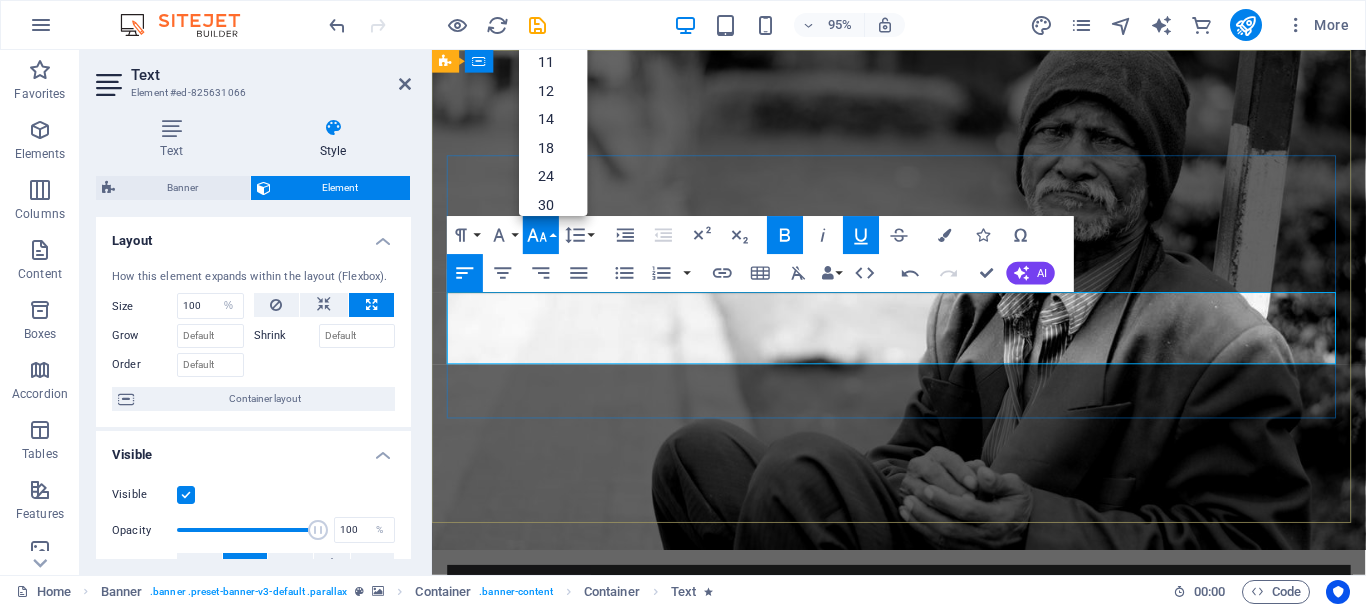 click on "Creating Change. ​" at bounding box center (706, 904) 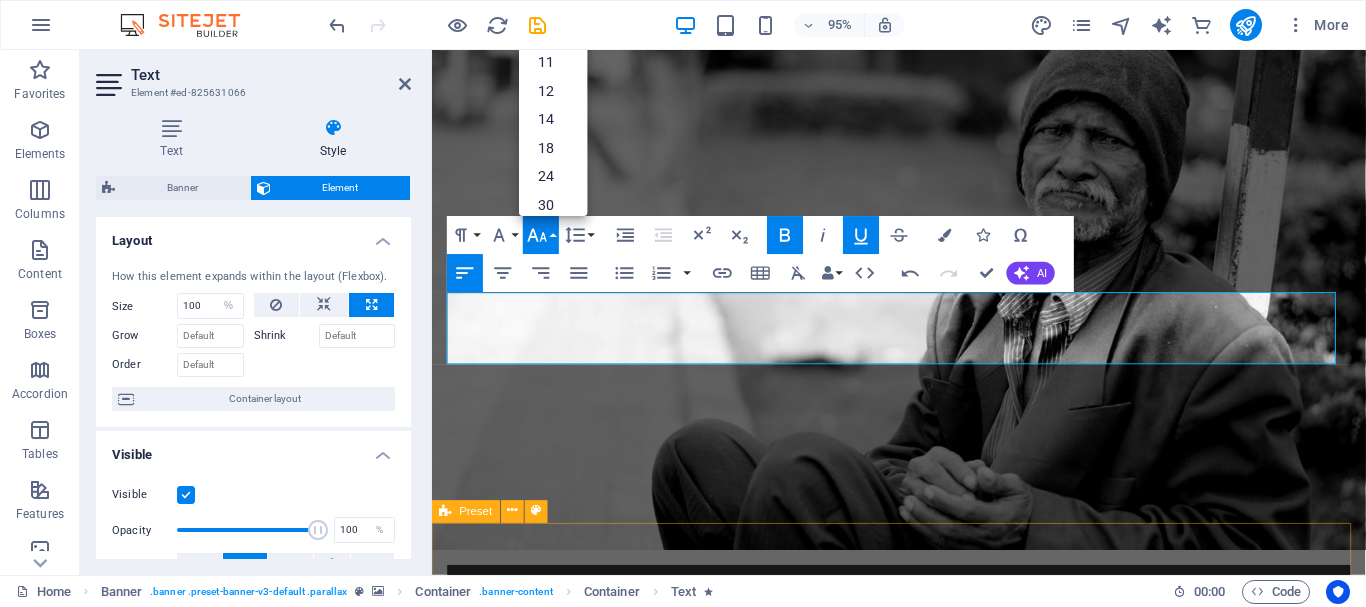 click on "About us Lorem ipsum dolor sit amet, consectetur adipisicing elit. Veritatis, dolorem!   Go to Page What we do Lorem ipsum dolor sit amet, consectetur adipisicing elit. Veritatis, dolorem!   Go to Page Projects Lorem ipsum dolor sit amet, consectetur adipisicing elit. Veritatis, dolorem!   Go to Page" at bounding box center (923, 2557) 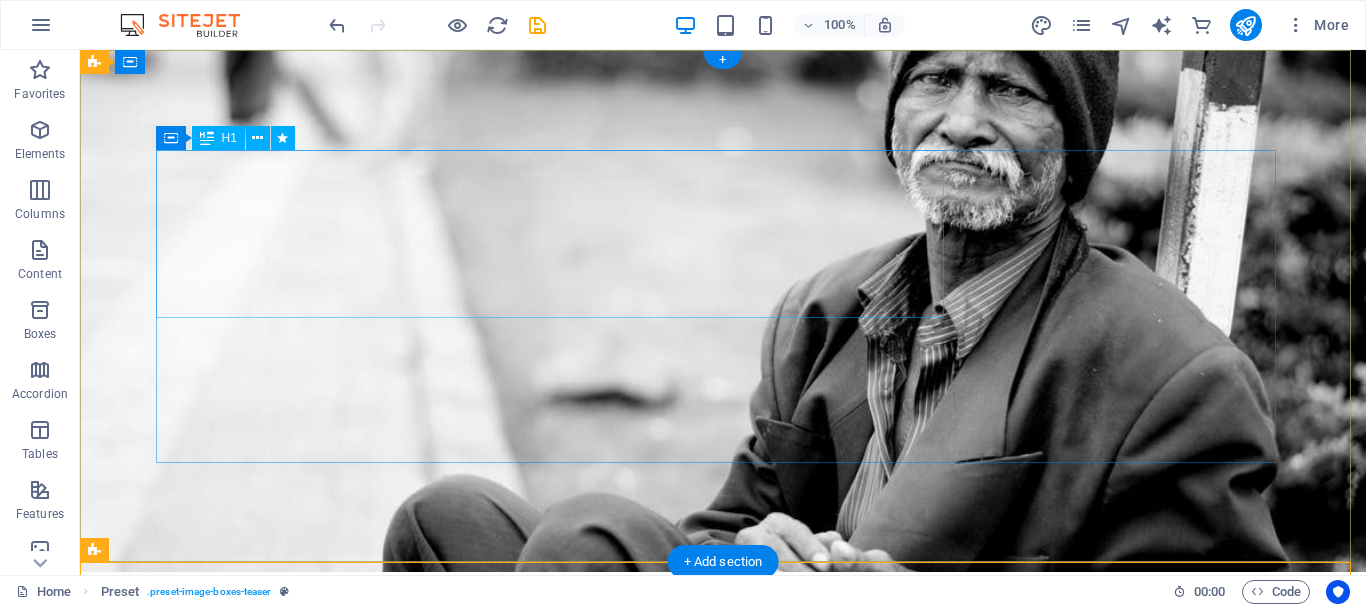 click on "Empowering Youth.  Building Communities." at bounding box center [723, 800] 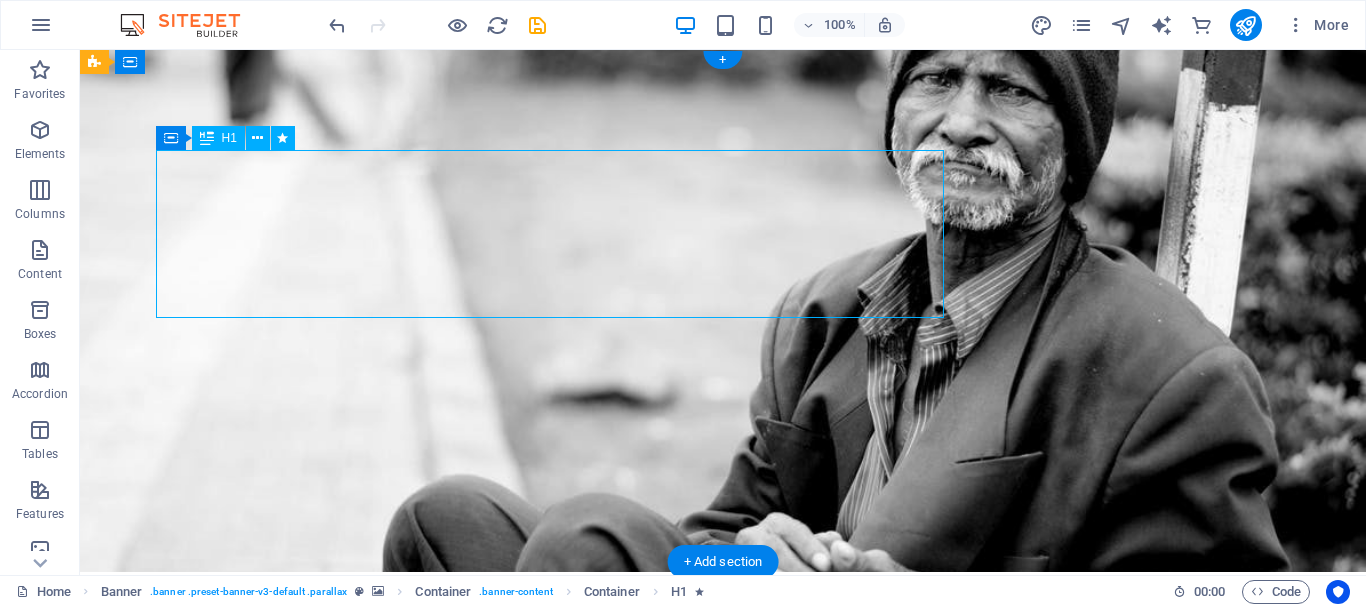 click on "Empowering Youth.  Building Communities." at bounding box center (723, 800) 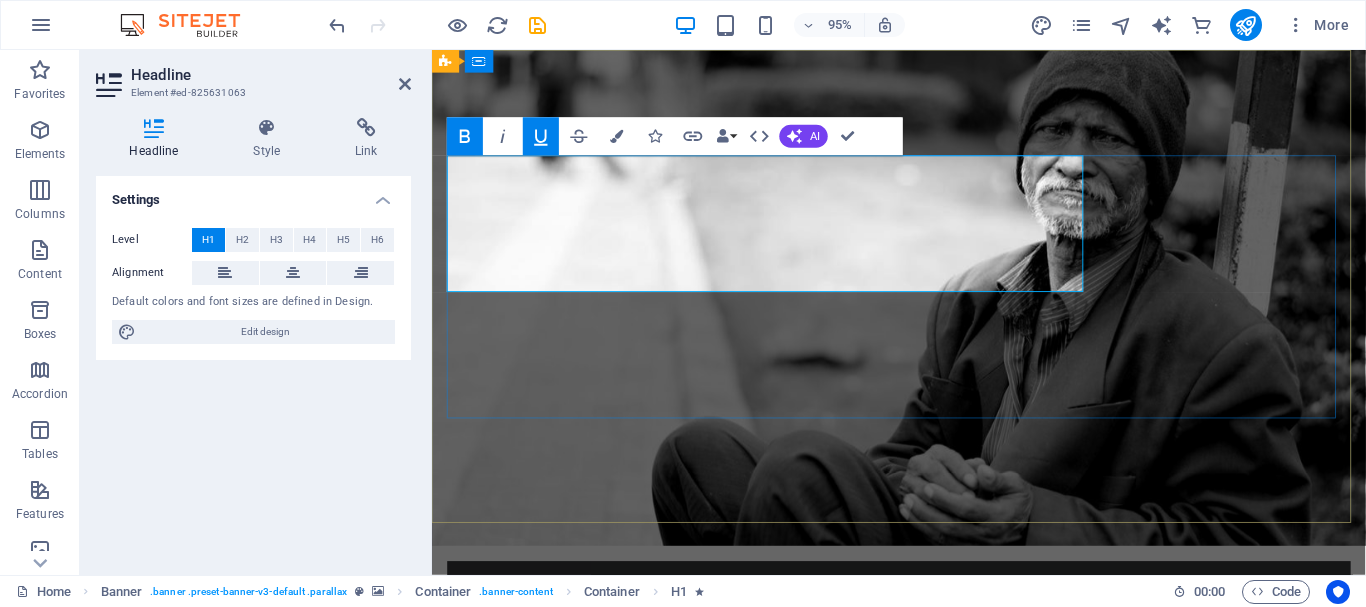 click on "Empowering Youth.  Building Communities." at bounding box center [782, 790] 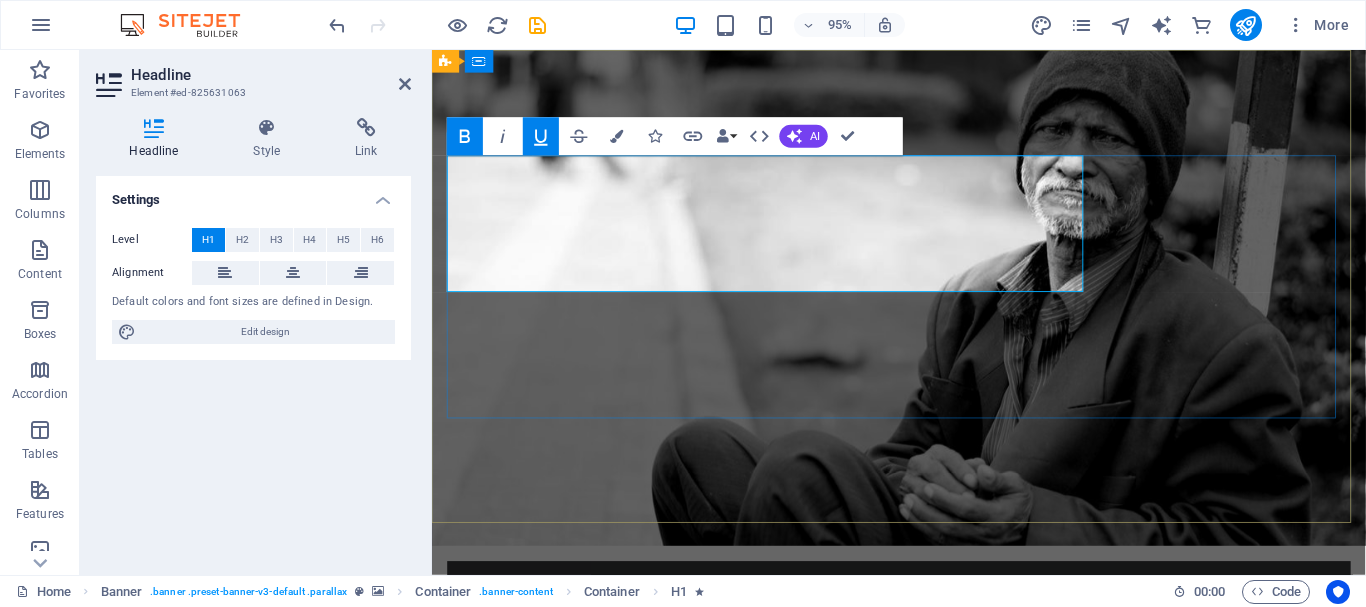 drag, startPoint x: 843, startPoint y: 194, endPoint x: 1128, endPoint y: 260, distance: 292.5423 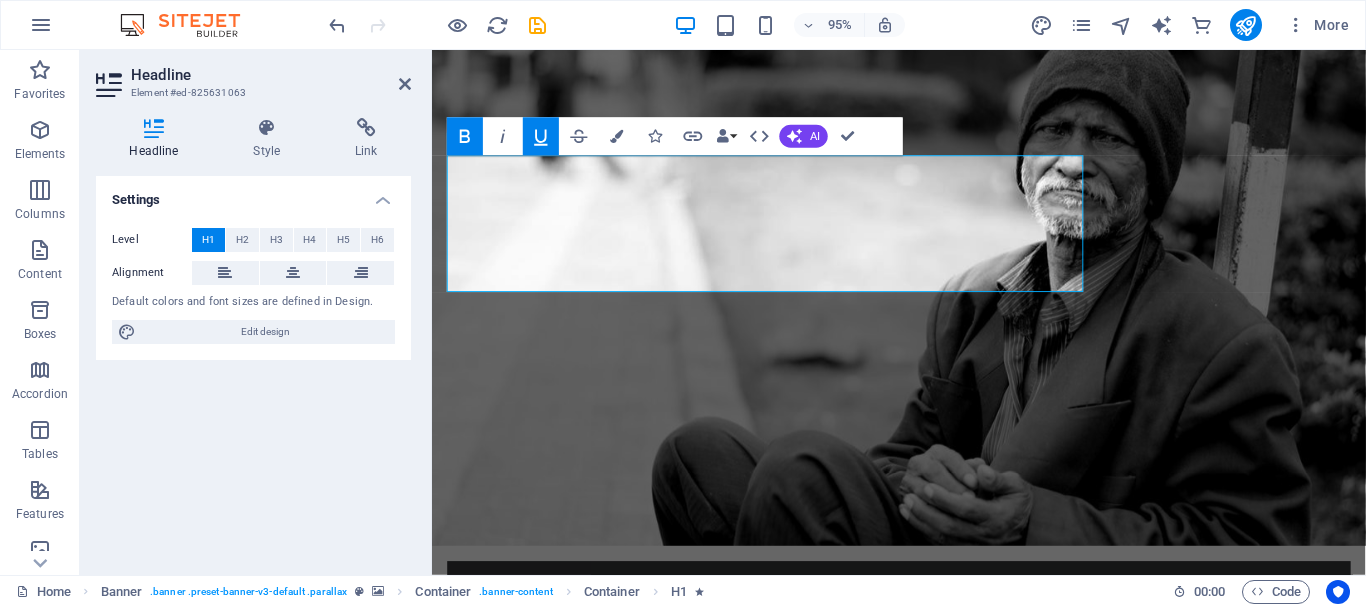 click on "Headline Style Link Settings Level H1 H2 H3 H4 H5 H6 Alignment Default colors and font sizes are defined in Design. Edit design Banner Element Layout How this element expands within the layout (Flexbox). Size Default auto px % 1/1 1/2 1/3 1/4 1/5 1/6 1/7 1/8 1/9 1/10 Grow Shrink Order Container layout Visible Visible Opacity 100 % Overflow Spacing Margin Default auto px % rem vw vh Custom Custom auto px % rem vw vh auto px % rem vw vh auto px % rem vw vh auto px % rem vw vh Padding Default px rem % vh vw Custom Custom px rem % vh vw px rem % vh vw px rem % vh vw px rem % vh vw Border Style              - Width 1 auto px rem % vh vw Custom Custom 1 auto px rem % vh vw 1 auto px rem % vh vw 1 auto px rem % vh vw 1 auto px rem % vh vw  - Color Round corners Default px rem % vh vw Custom Custom px rem % vh vw px rem % vh vw px rem % vh vw px rem % vh vw Shadow Default None Outside Inside Color X offset 0 px rem vh vw Y offset 0 px rem vh vw Blur 0 px rem % vh vw Spread 0 px rem vh vw Text Shadow Default" at bounding box center (253, 338) 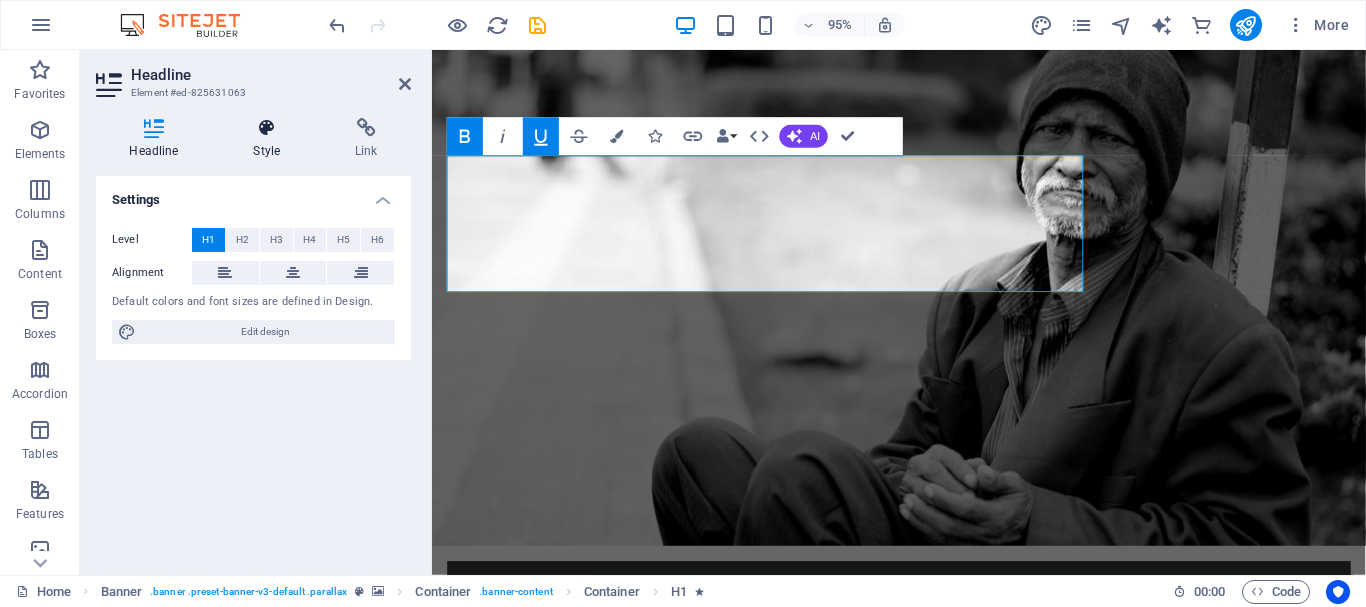 click at bounding box center [267, 128] 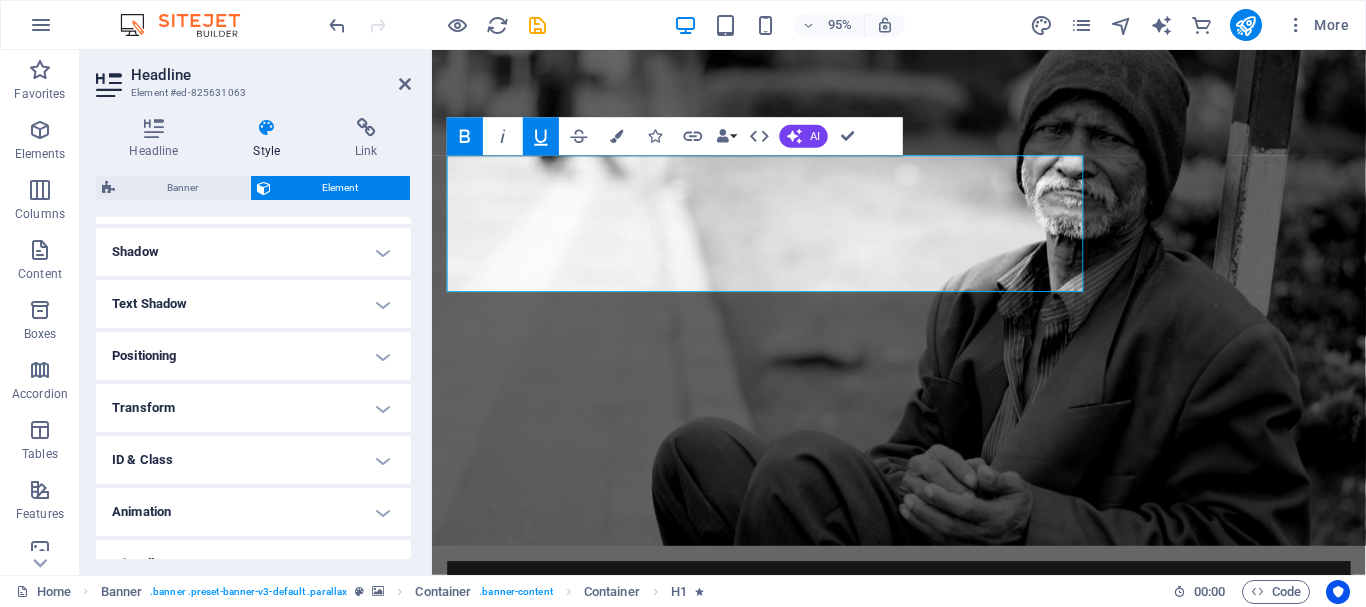 scroll, scrollTop: 503, scrollLeft: 0, axis: vertical 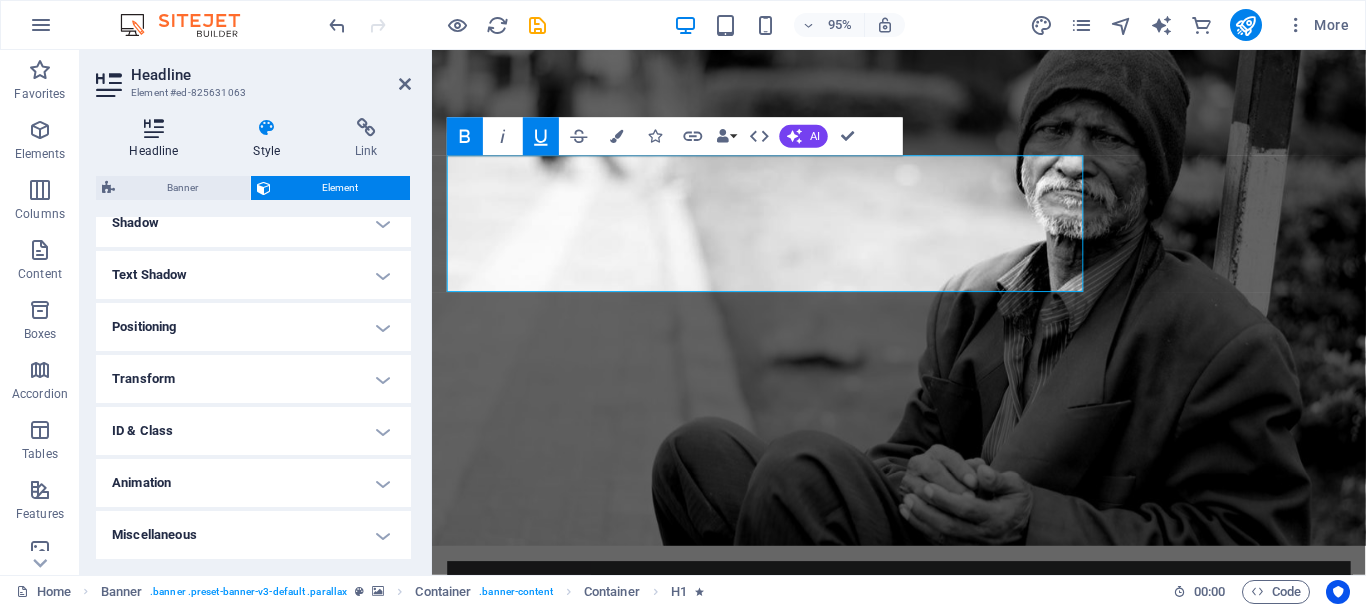 click on "Headline" at bounding box center (158, 139) 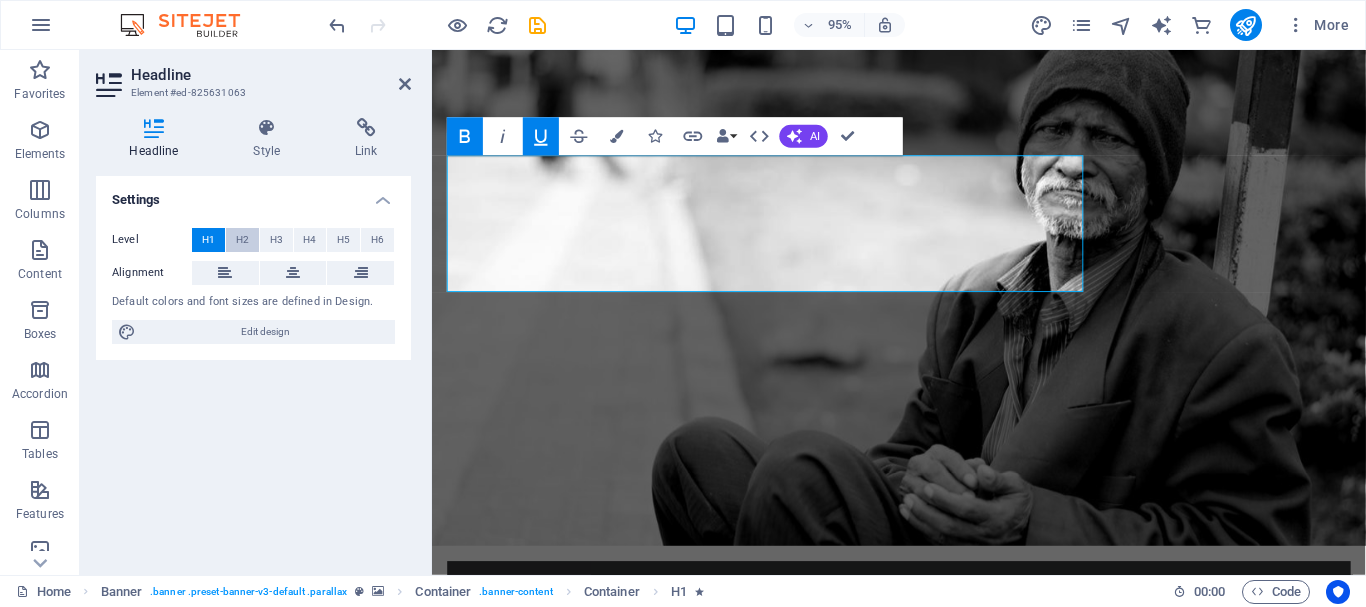 click on "H2" at bounding box center [242, 240] 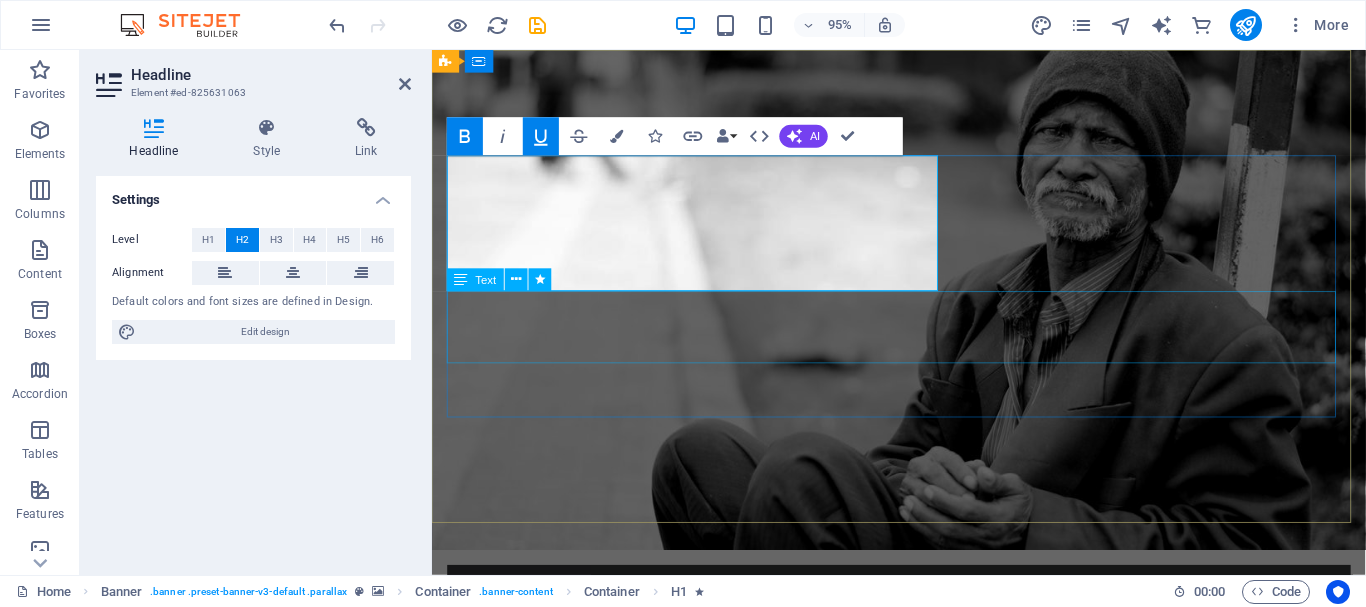 click on "Creating Change." at bounding box center (923, 903) 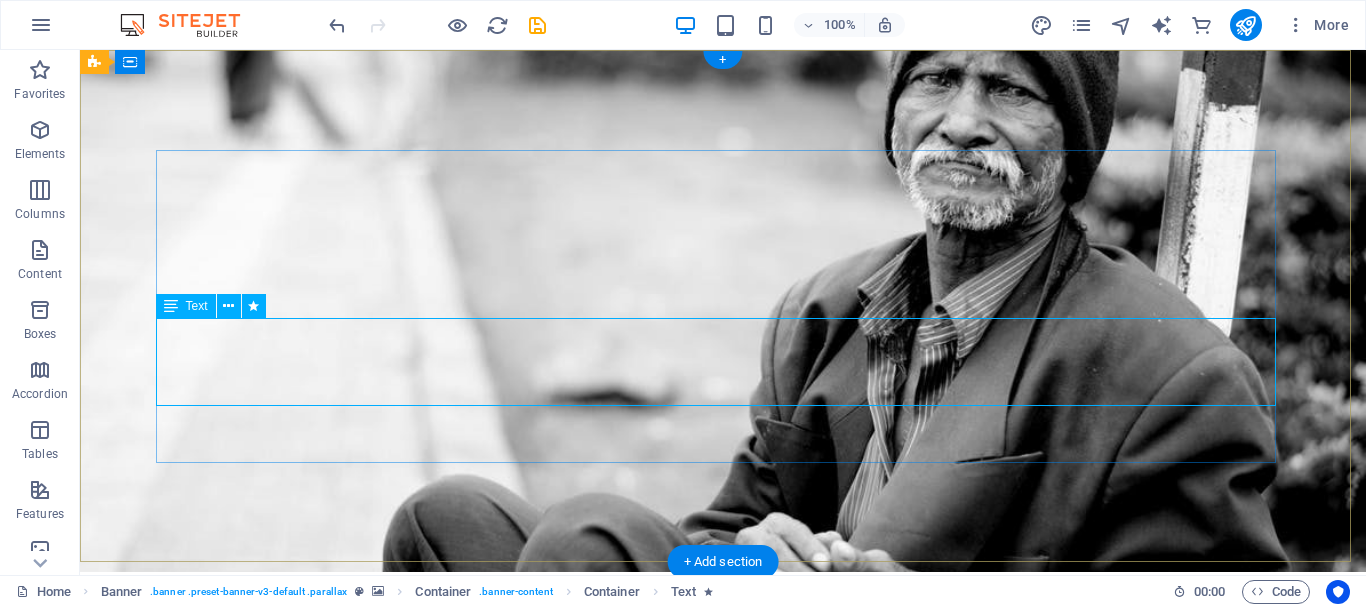 click on "Creating Change." at bounding box center (723, 928) 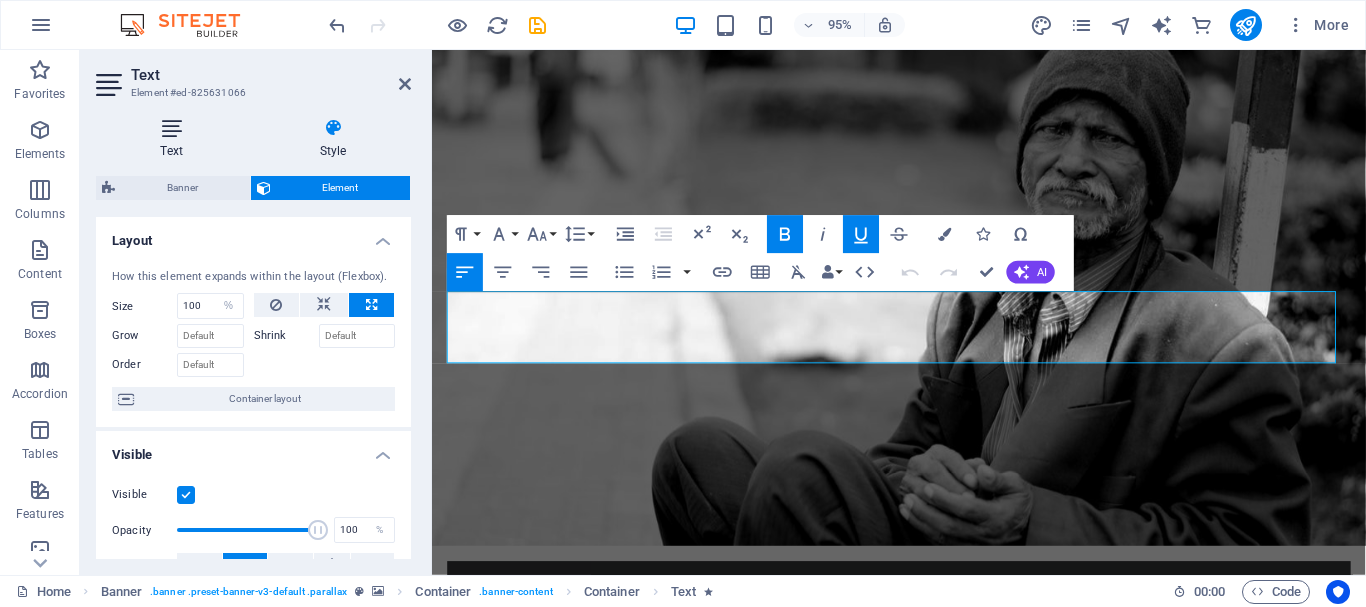click on "Text" at bounding box center (175, 139) 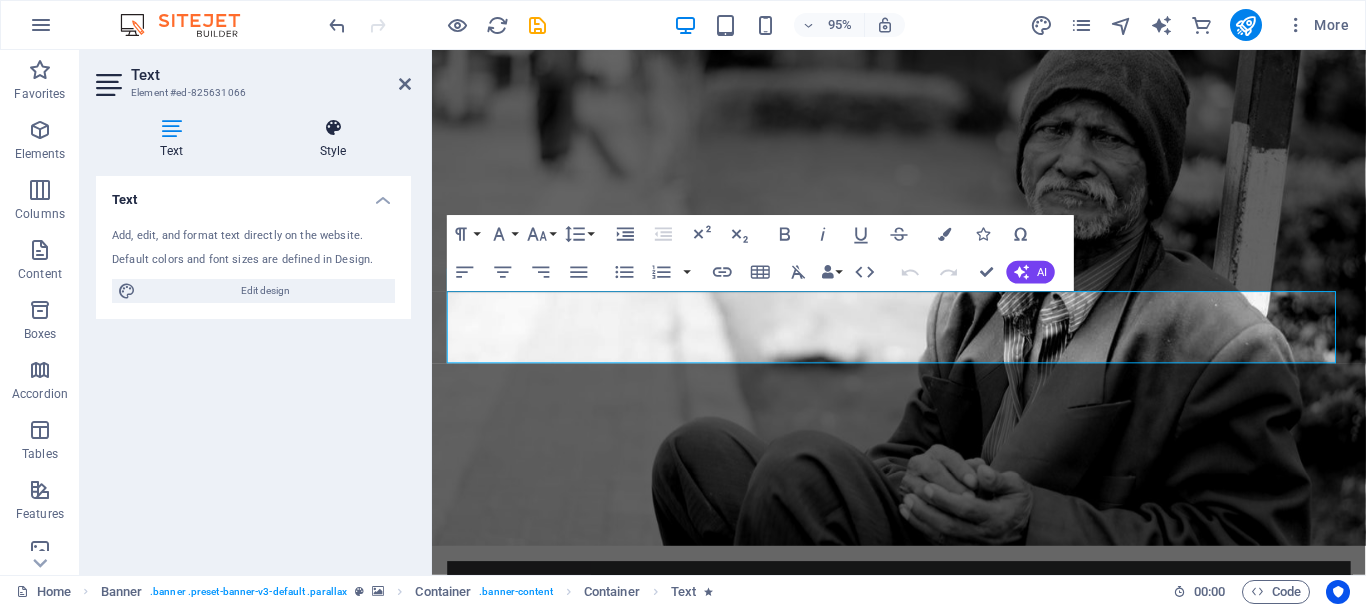 click on "Style" at bounding box center (333, 139) 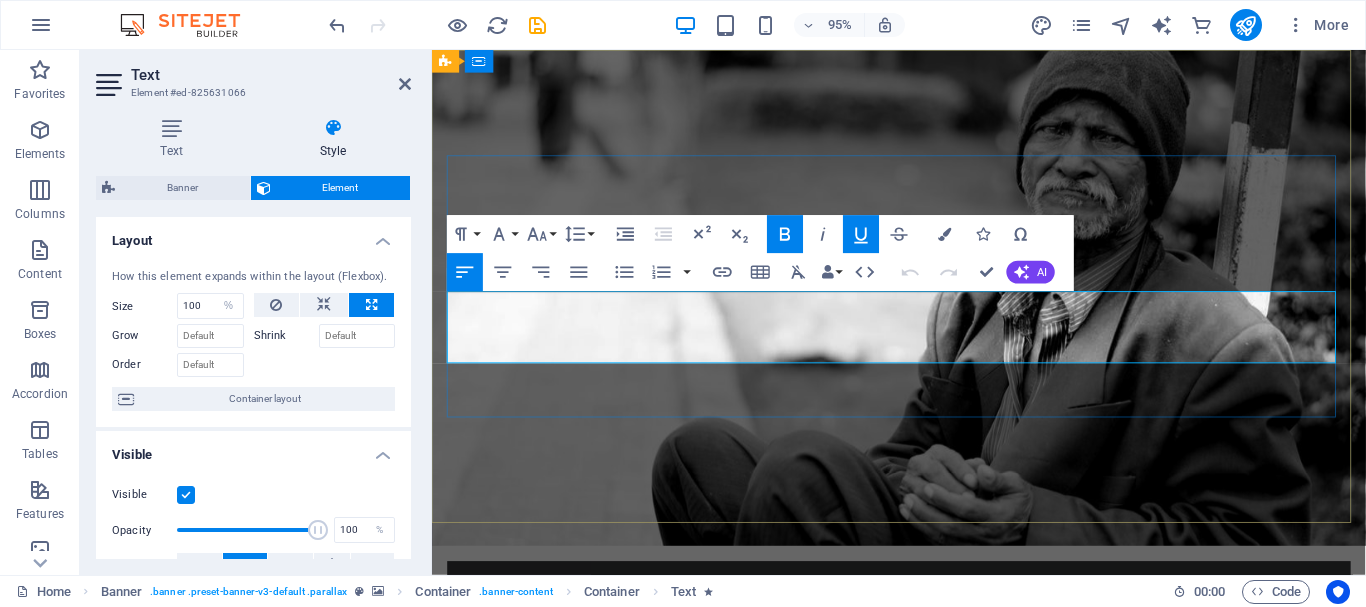 drag, startPoint x: 976, startPoint y: 338, endPoint x: 454, endPoint y: 343, distance: 522.0239 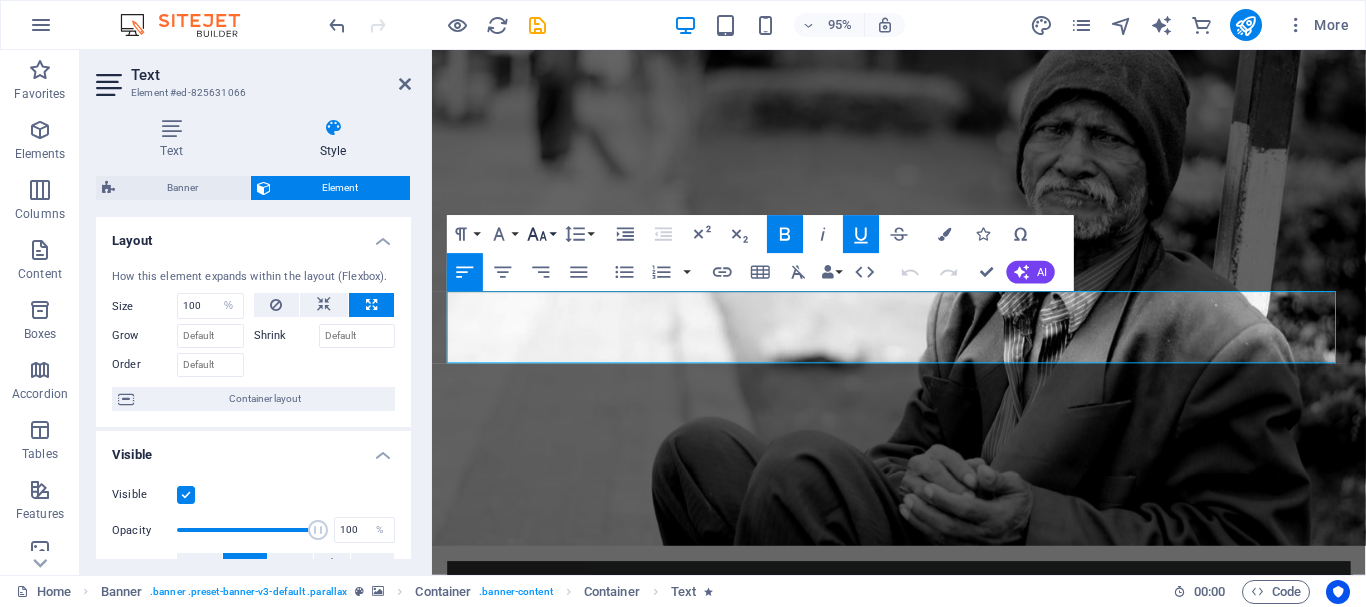 click 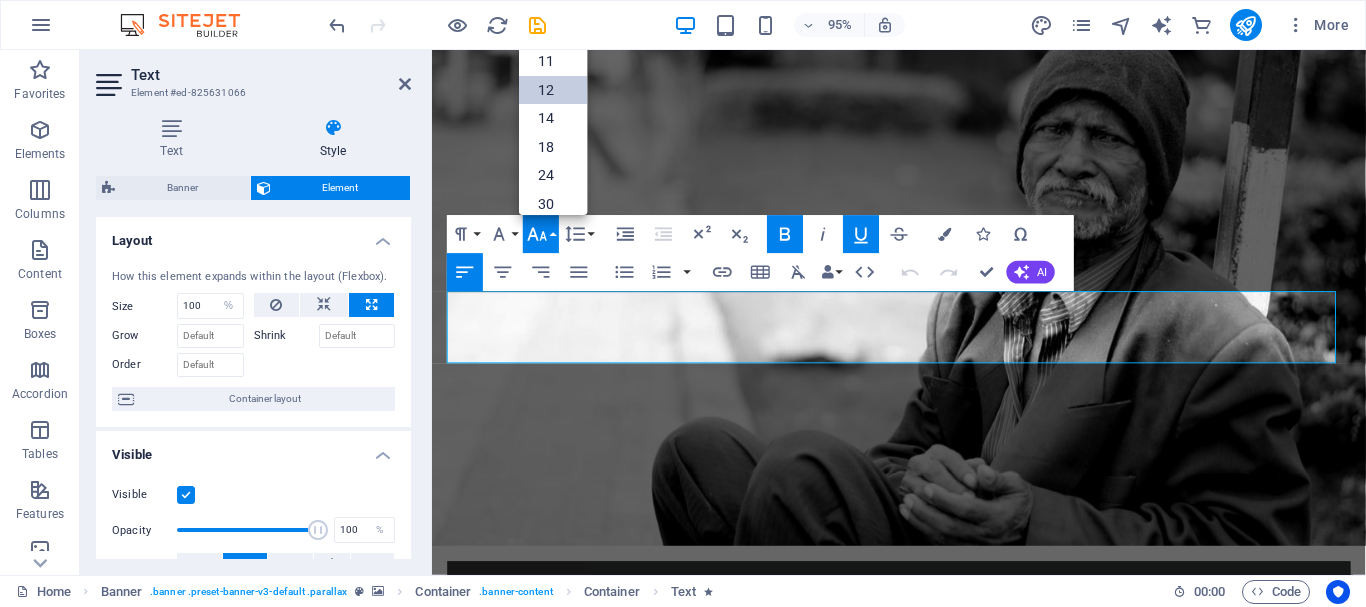 click on "12" at bounding box center [553, 90] 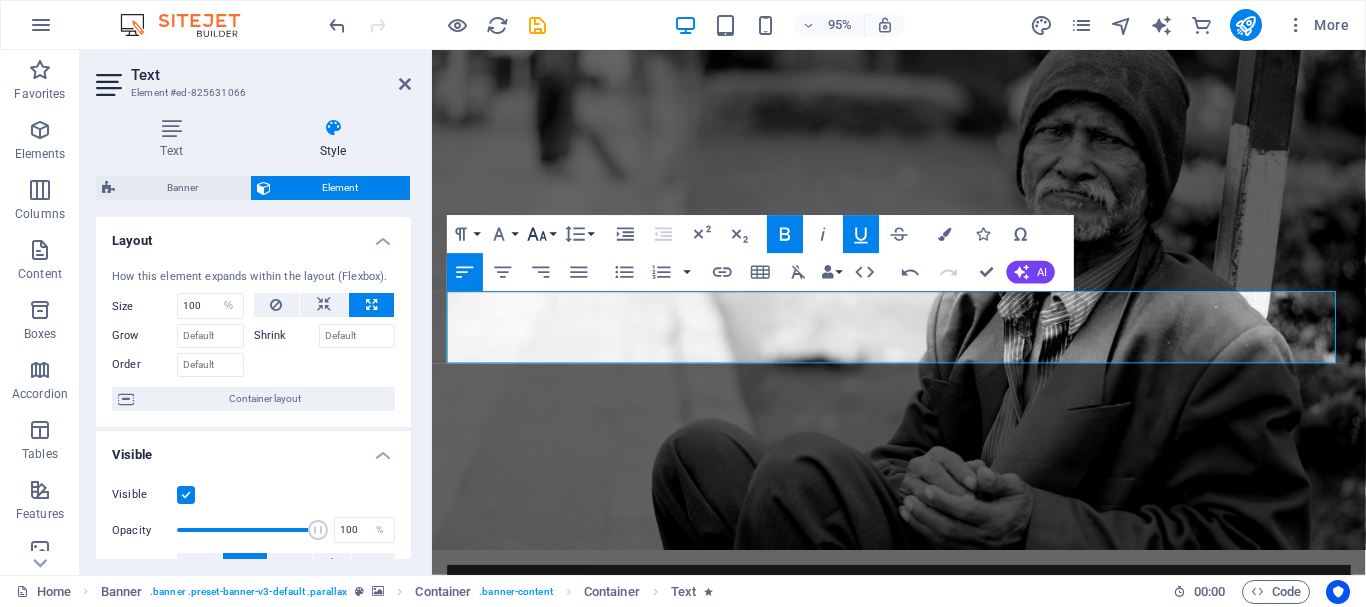 click 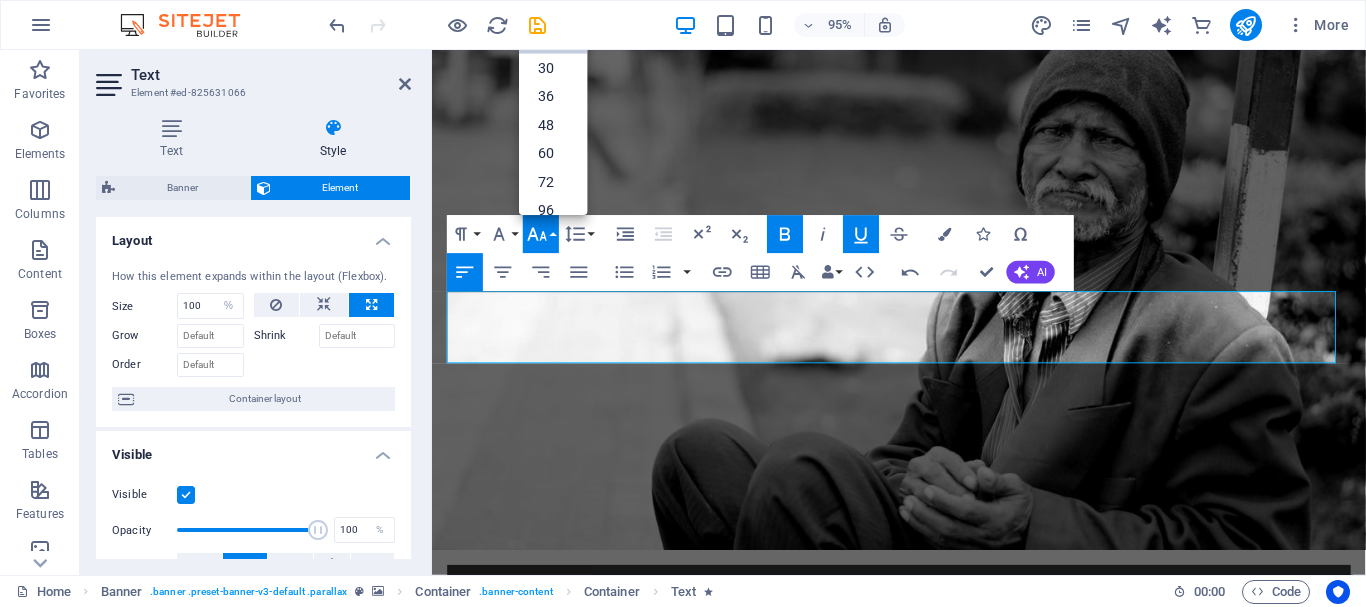 scroll, scrollTop: 0, scrollLeft: 0, axis: both 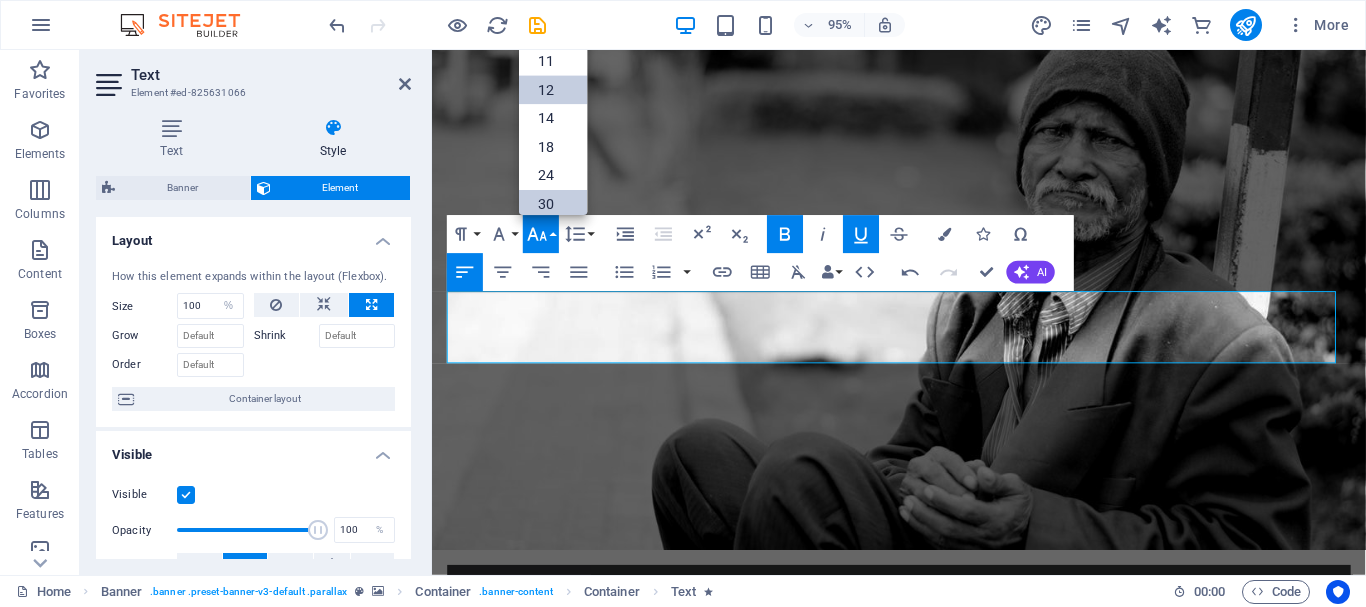 click on "30" at bounding box center [553, 204] 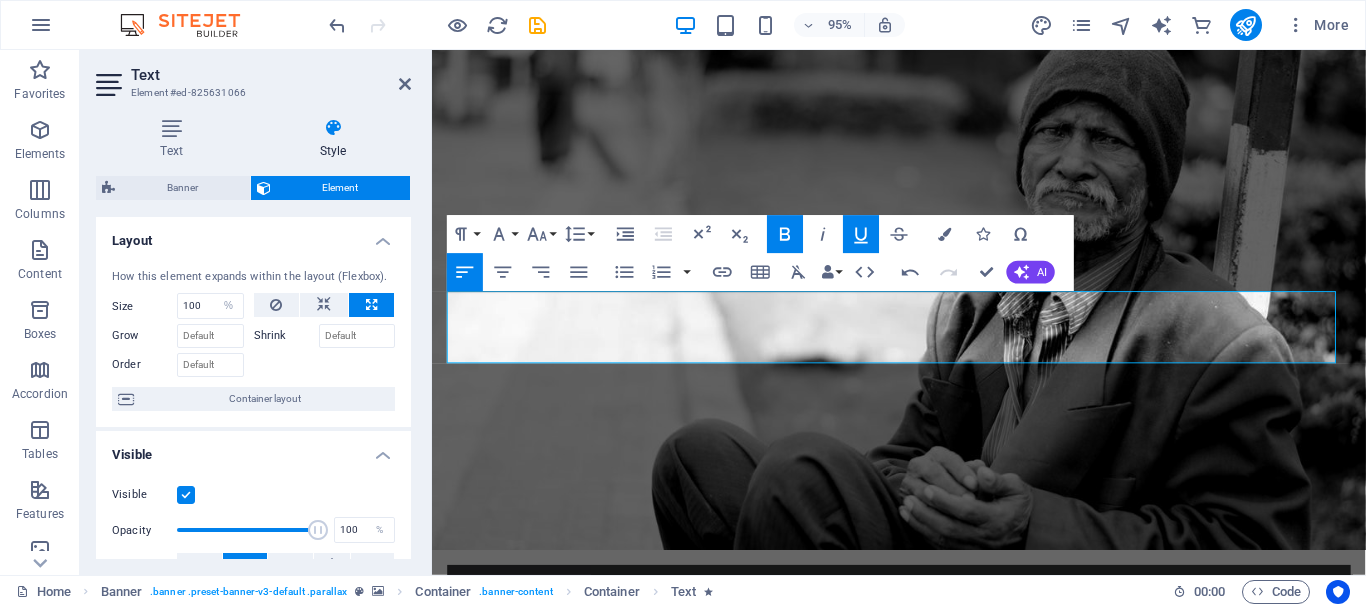 click 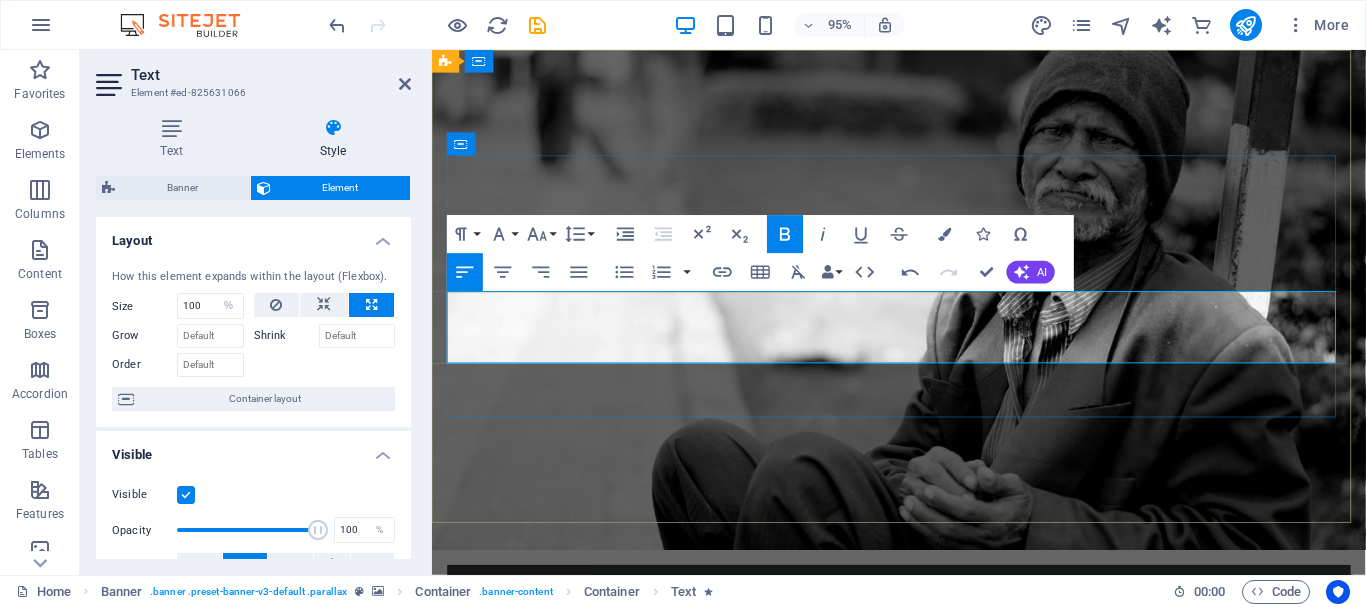 drag, startPoint x: 661, startPoint y: 348, endPoint x: 636, endPoint y: 341, distance: 25.96151 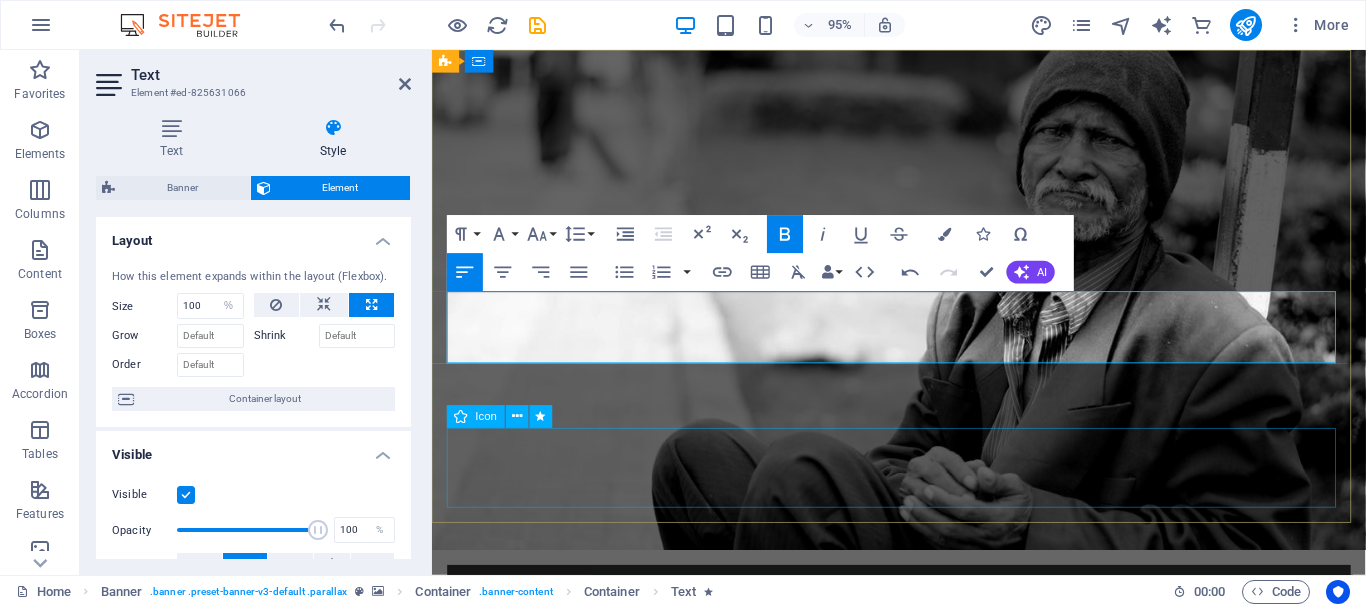click at bounding box center (923, 1046) 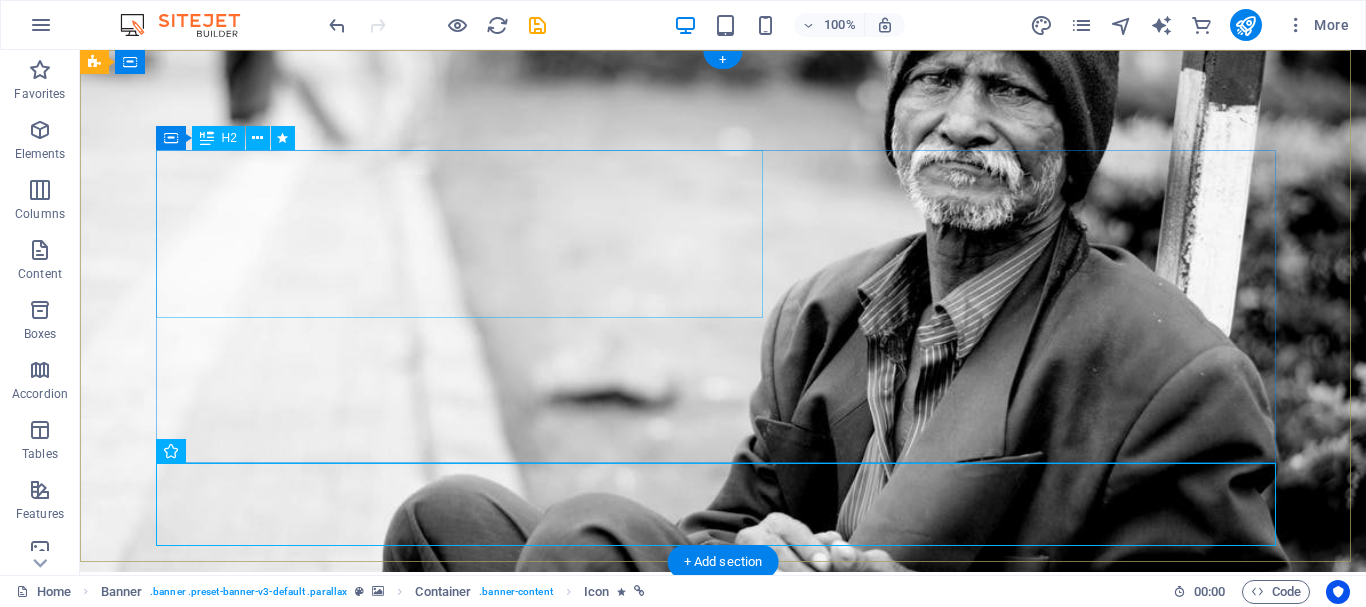 click on "Empowering Youth.  Building Communities." at bounding box center (723, 804) 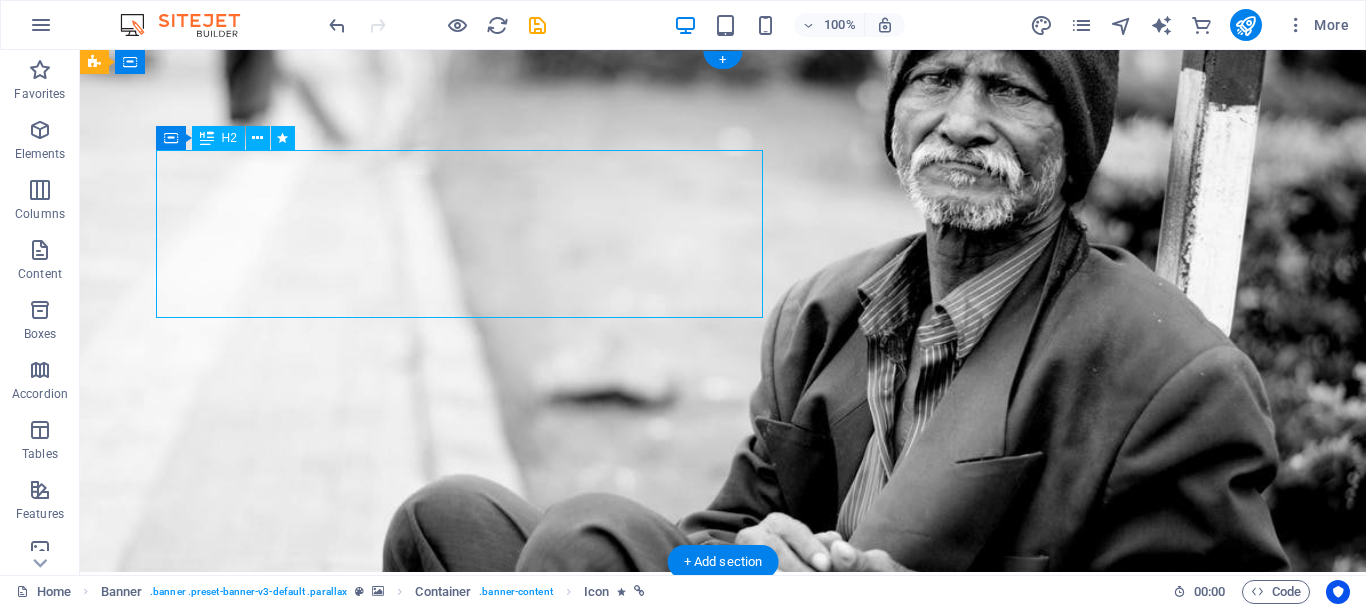 click on "Empowering Youth.  Building Communities." at bounding box center (723, 804) 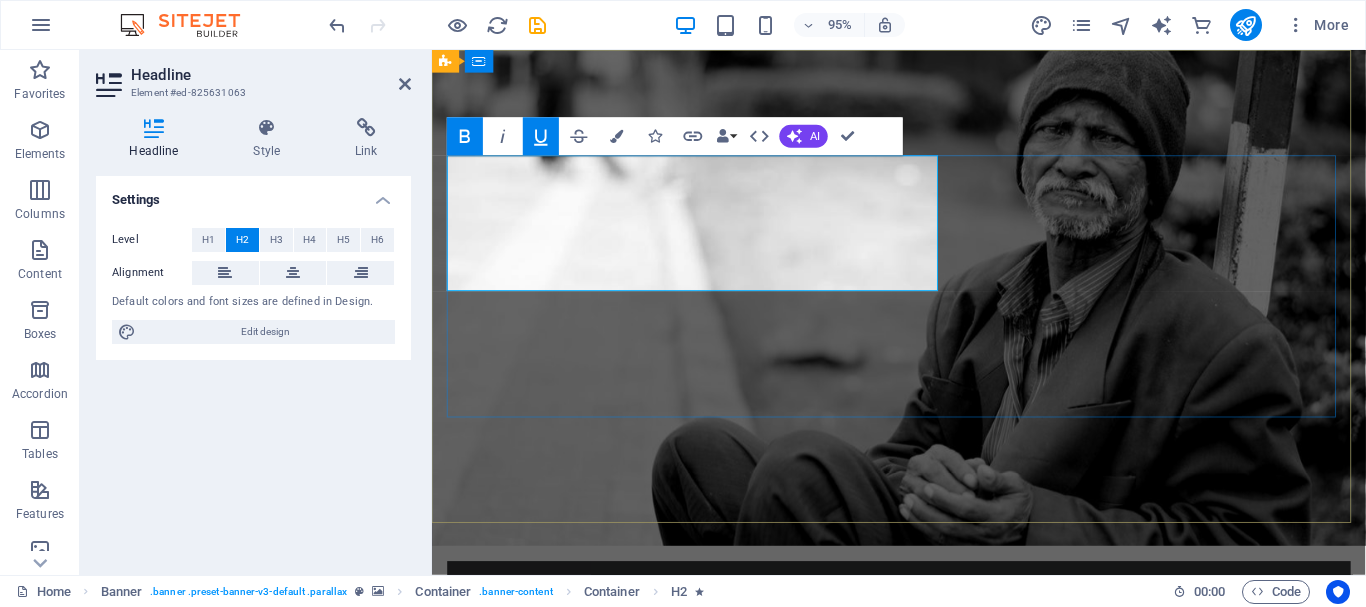 click on "Empowering Youth.  Building Communities." at bounding box center (707, 793) 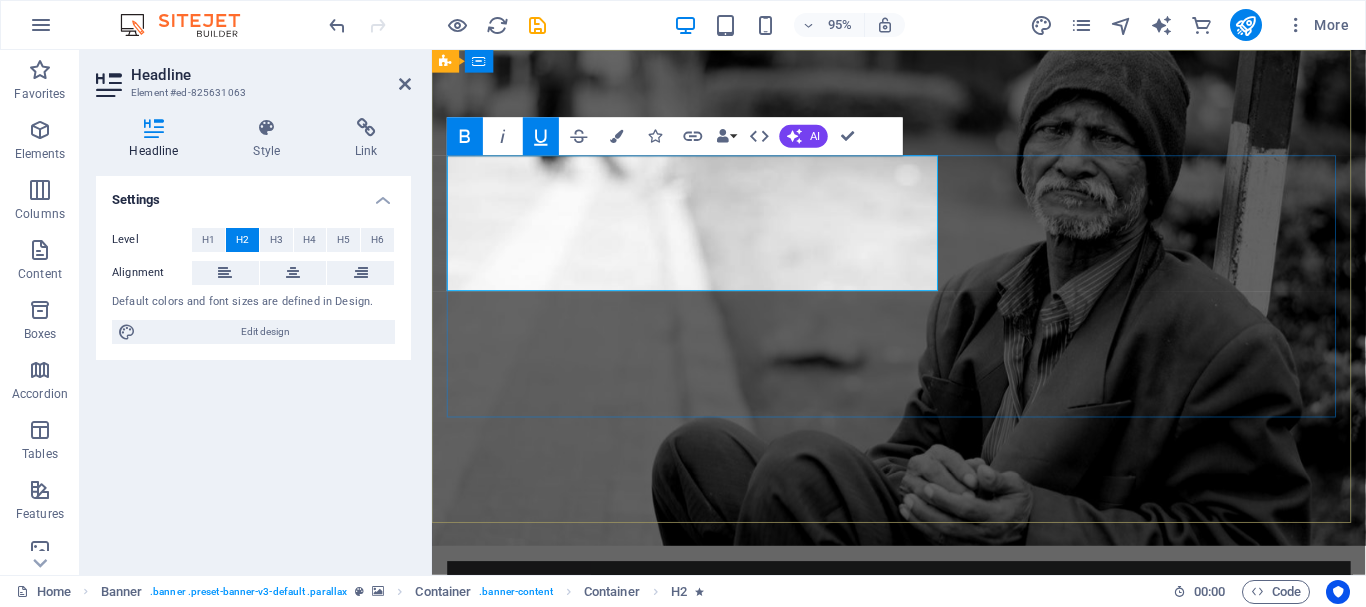 drag, startPoint x: 748, startPoint y: 214, endPoint x: 775, endPoint y: 226, distance: 29.546574 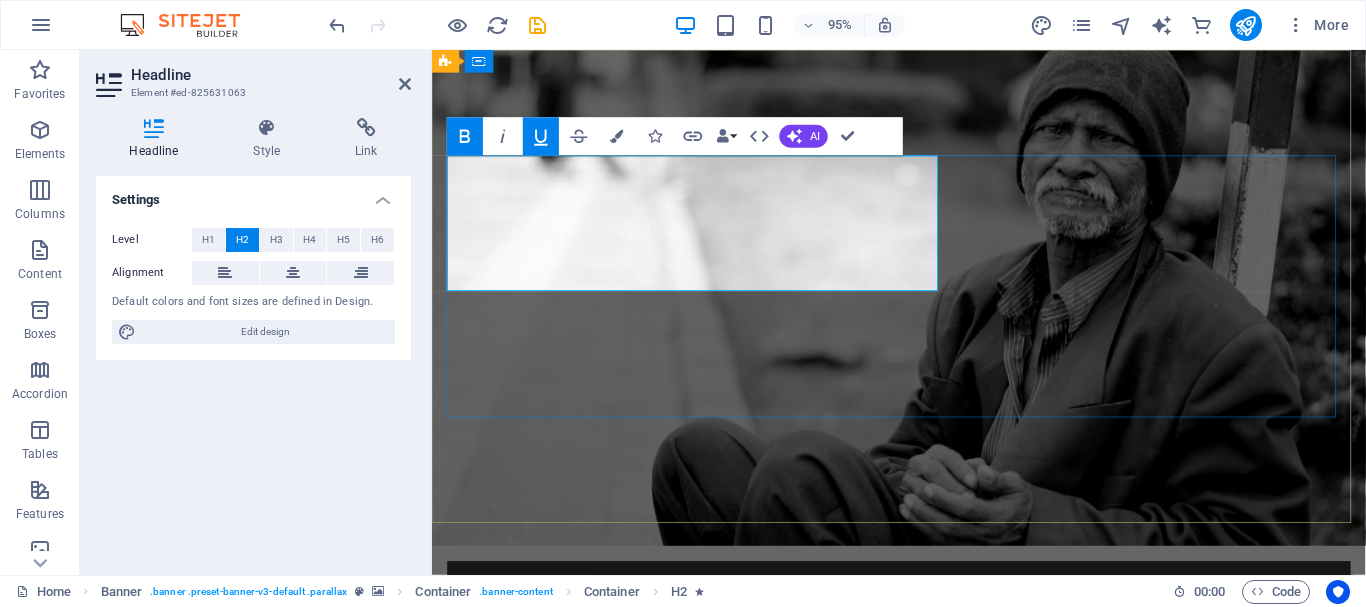 drag, startPoint x: 451, startPoint y: 272, endPoint x: 968, endPoint y: 274, distance: 517.00385 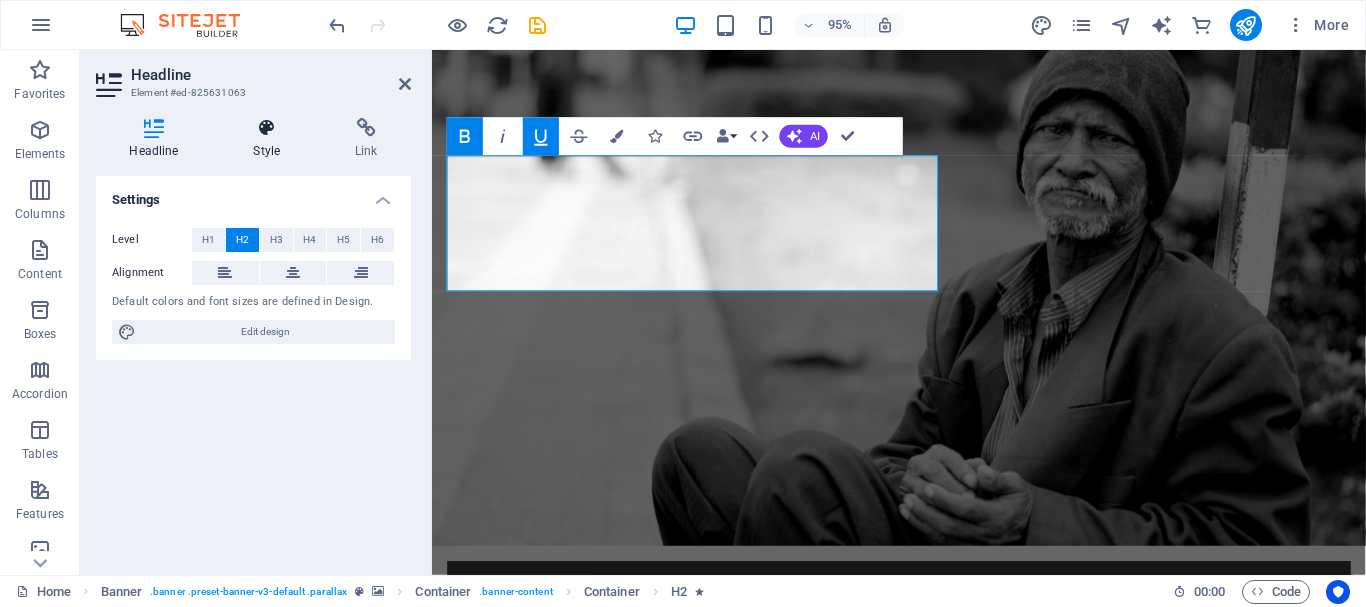 click on "Style" at bounding box center [271, 139] 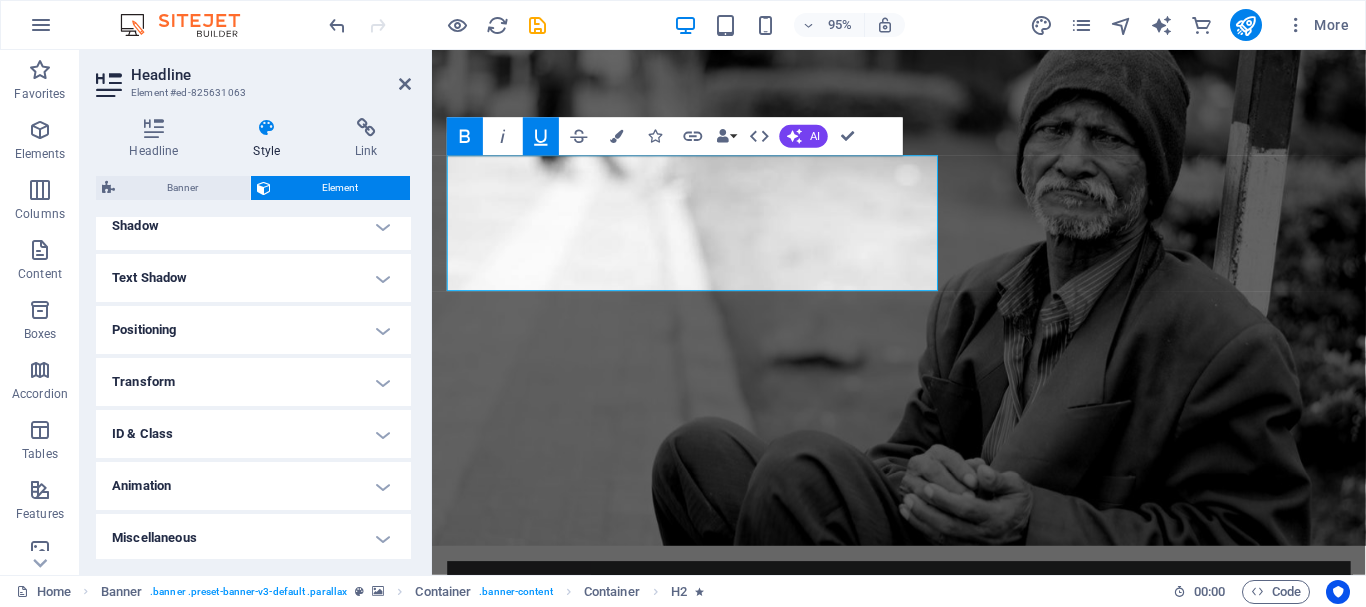 scroll, scrollTop: 503, scrollLeft: 0, axis: vertical 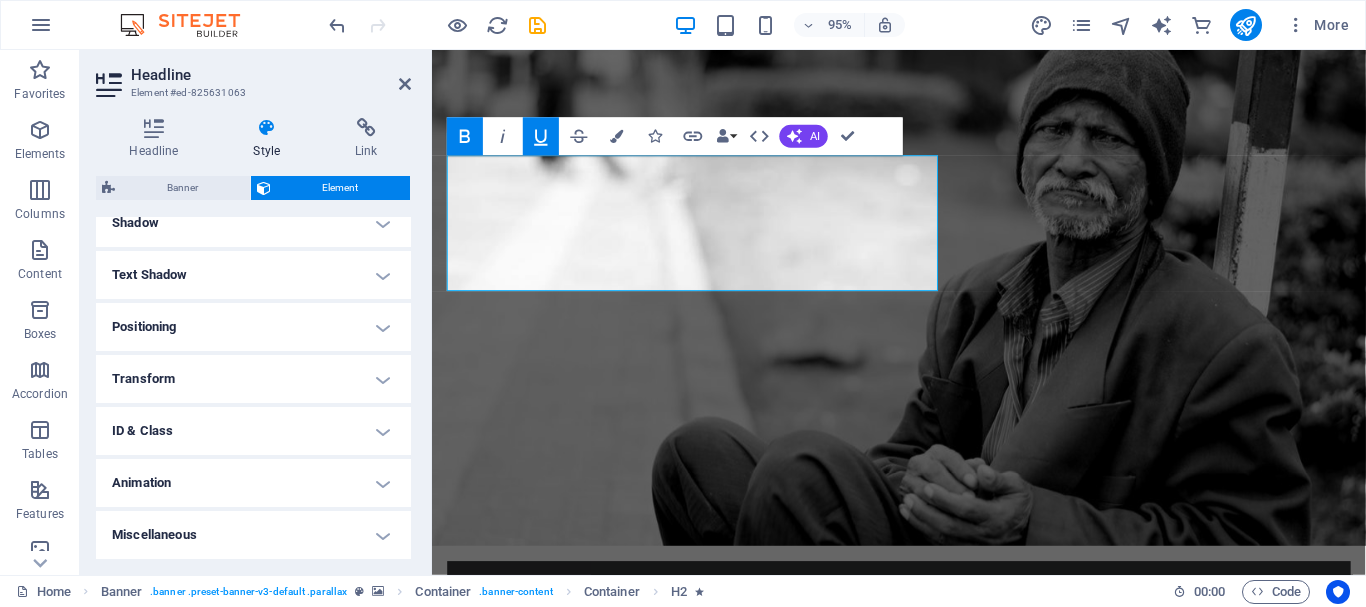 click on "Miscellaneous" at bounding box center [253, 535] 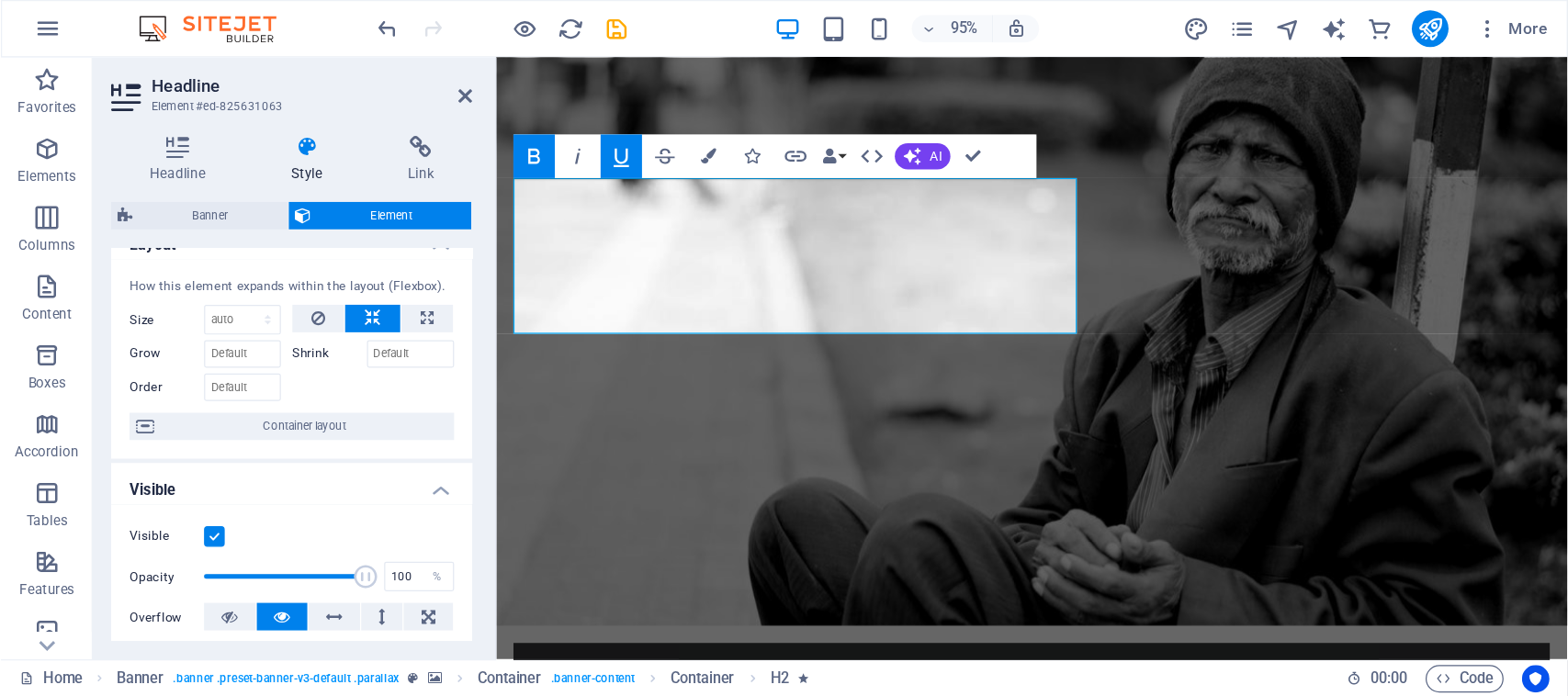 scroll, scrollTop: 0, scrollLeft: 0, axis: both 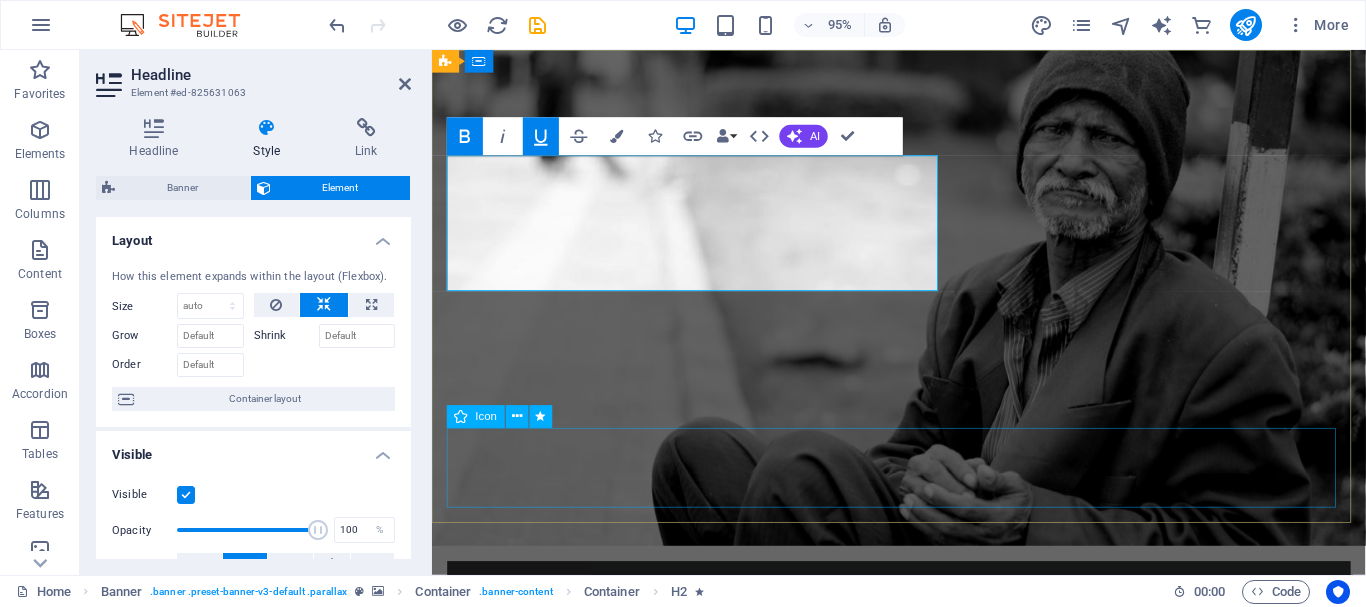 click at bounding box center (923, 1042) 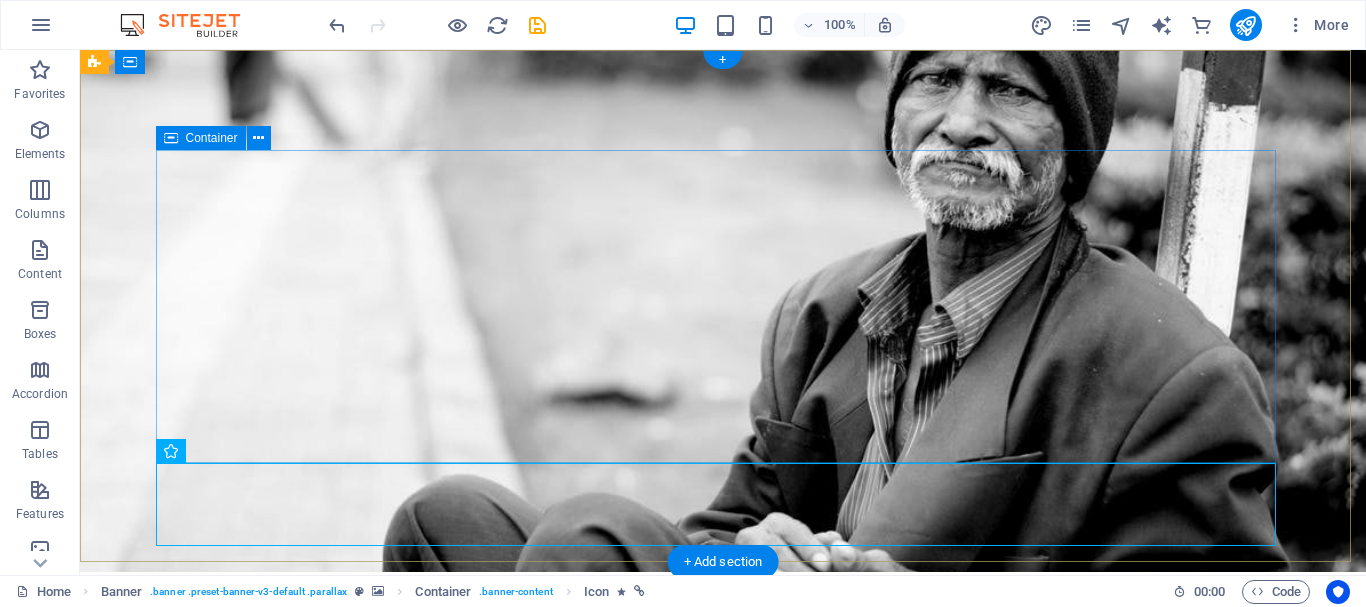 click on "Empowering Youth.  Building Communities.  Creating Change. Learn more" at bounding box center (723, 876) 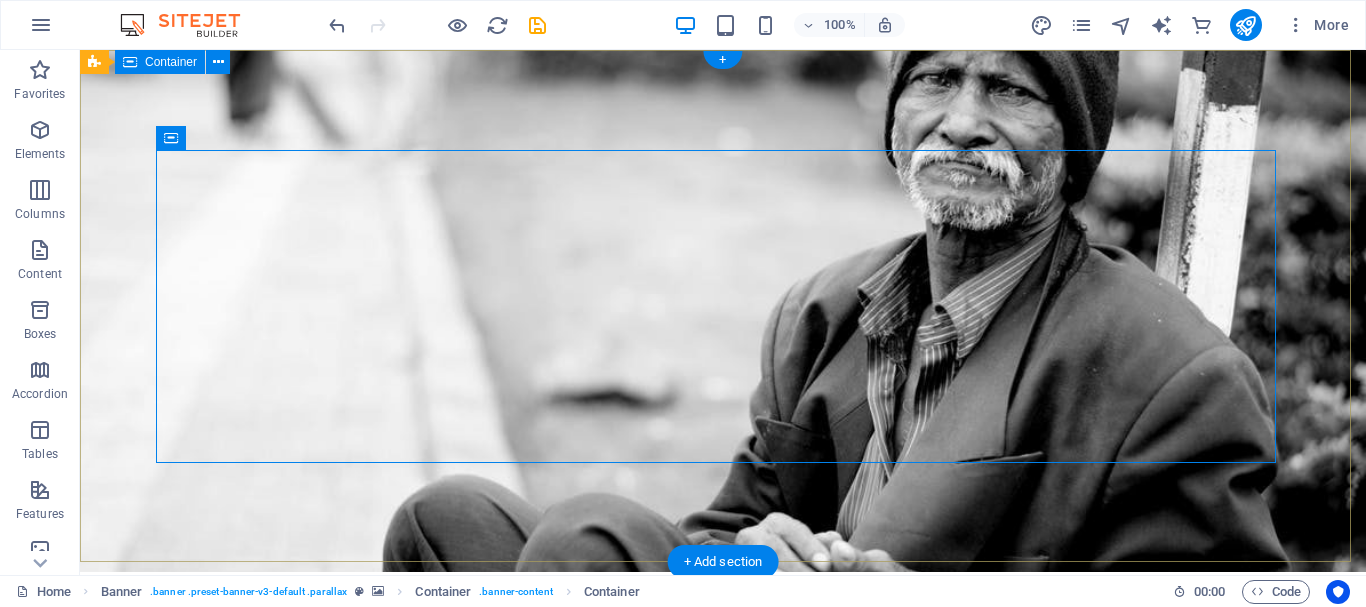 click on "Home About us What we do Projects Volunteers Donate Empowering Youth.  Building Communities.  Creating Change. Learn more" at bounding box center (723, 855) 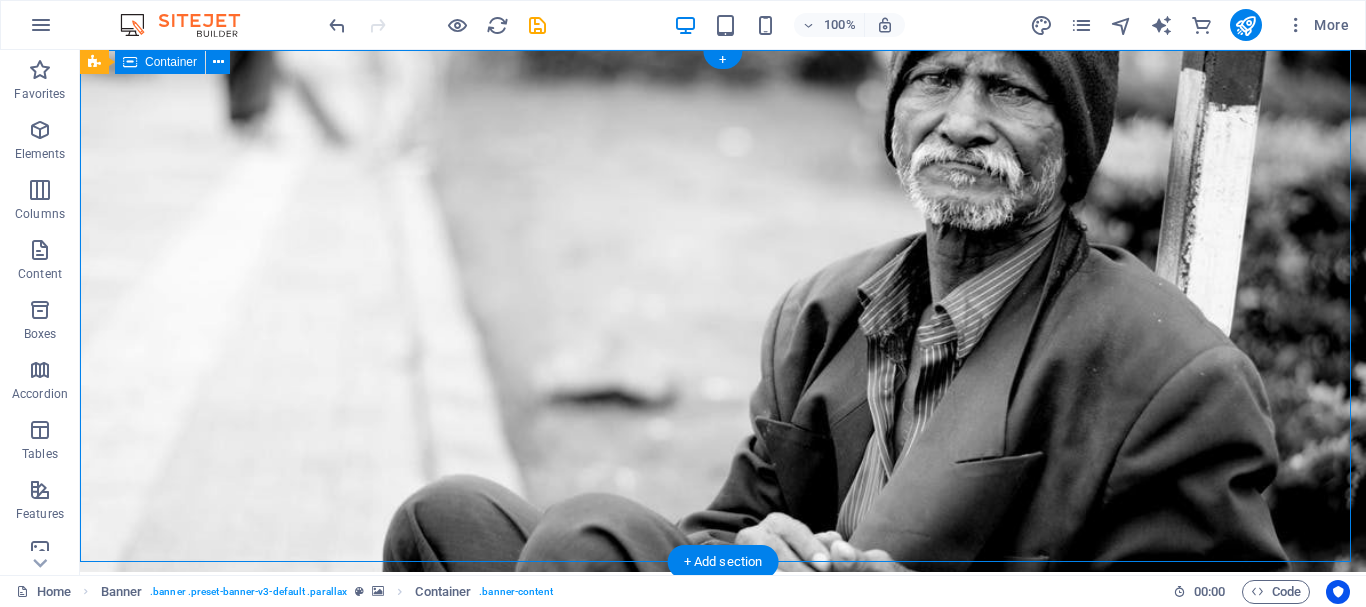 click on "Home About us What we do Projects Volunteers Donate Empowering Youth.  Building Communities.  Creating Change. Learn more" at bounding box center (723, 855) 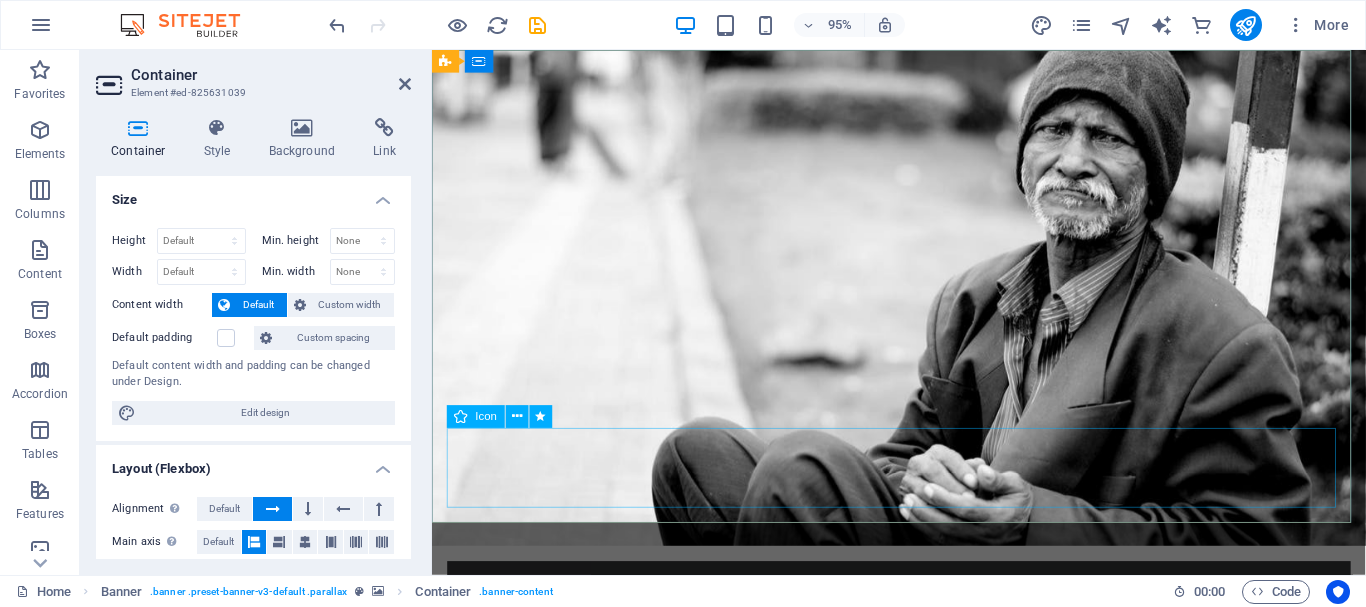 click at bounding box center [923, 1042] 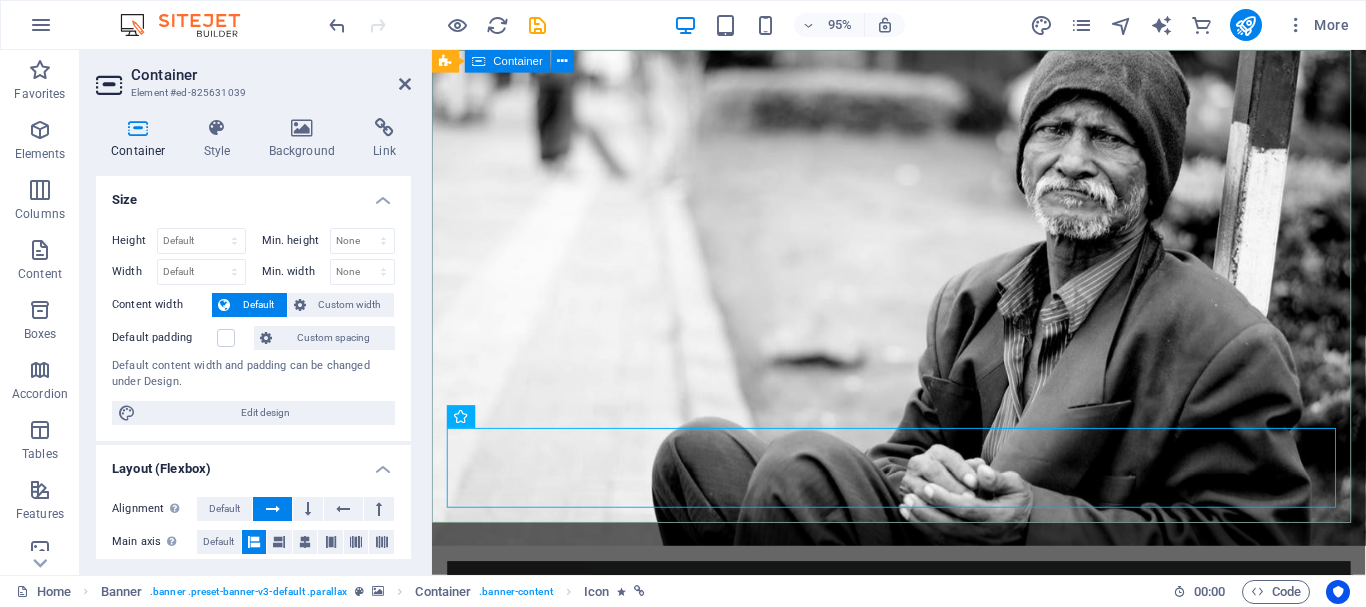 click on "Home About us What we do Projects Volunteers Donate Empowering Youth.  Building Communities.  Creating Change. Learn more" at bounding box center (923, 837) 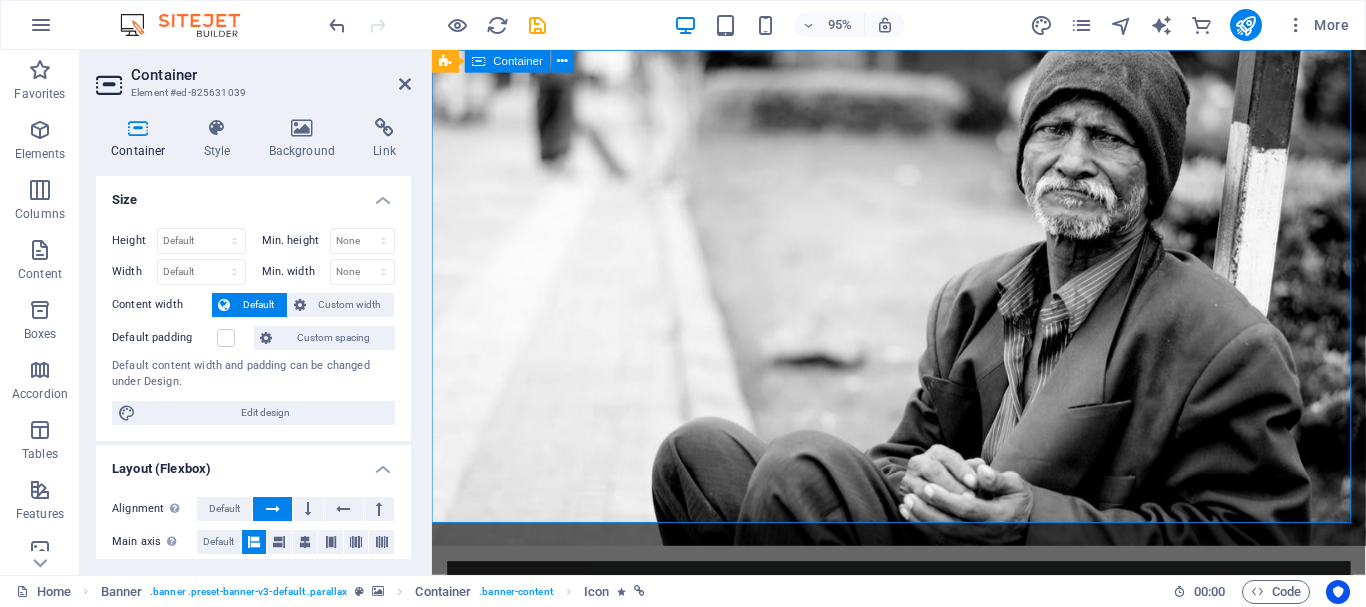 click on "Home About us What we do Projects Volunteers Donate Empowering Youth.  Building Communities.  Creating Change. Learn more" at bounding box center (923, 837) 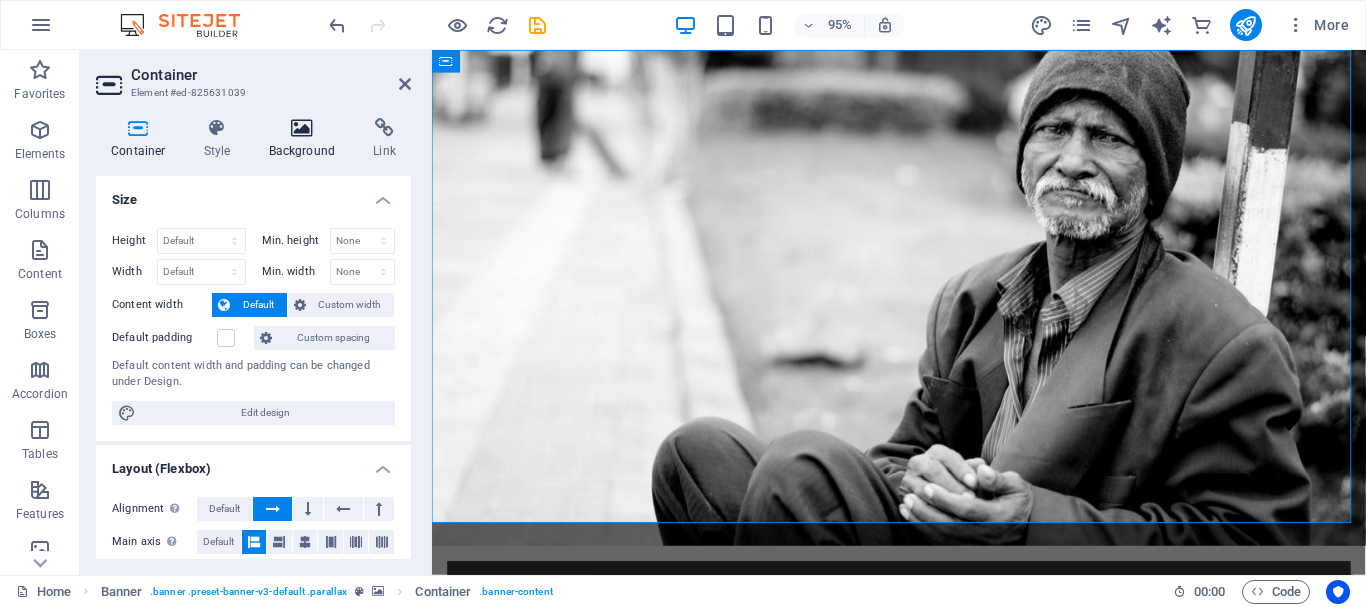 click on "Background" at bounding box center [306, 139] 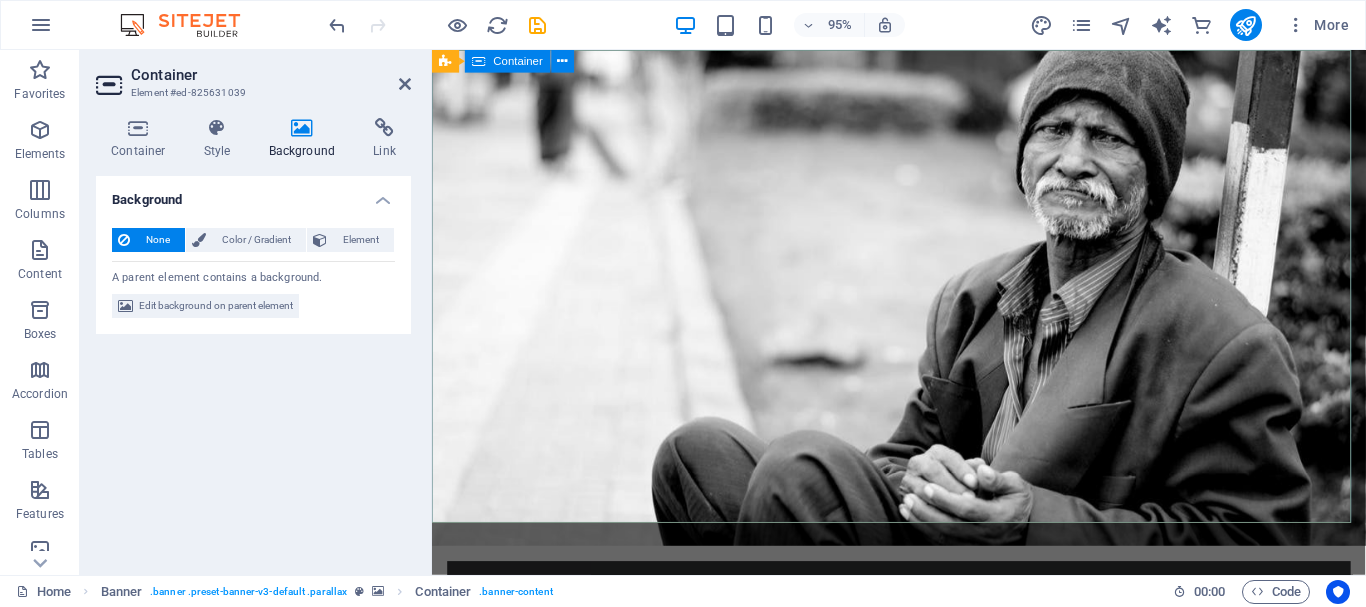 click on "Home About us What we do Projects Volunteers Donate Empowering Youth.  Building Communities.  Creating Change. Learn more" at bounding box center [923, 837] 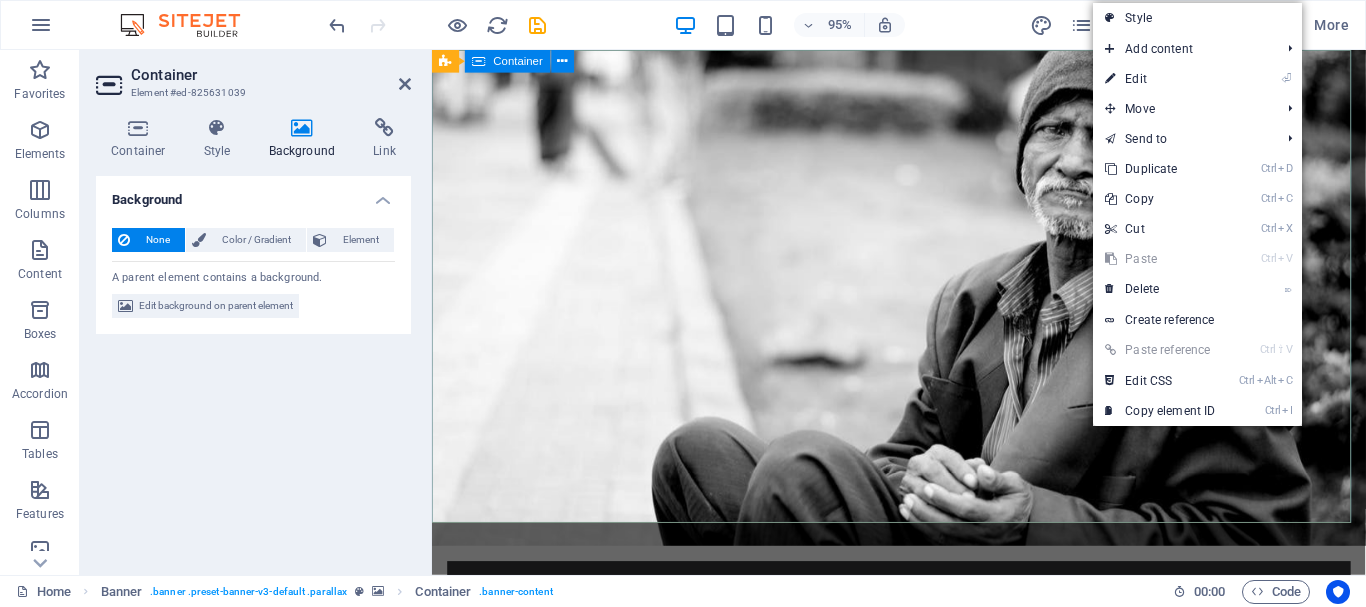 click on "Home About us What we do Projects Volunteers Donate Empowering Youth.  Building Communities.  Creating Change. Learn more" at bounding box center [923, 837] 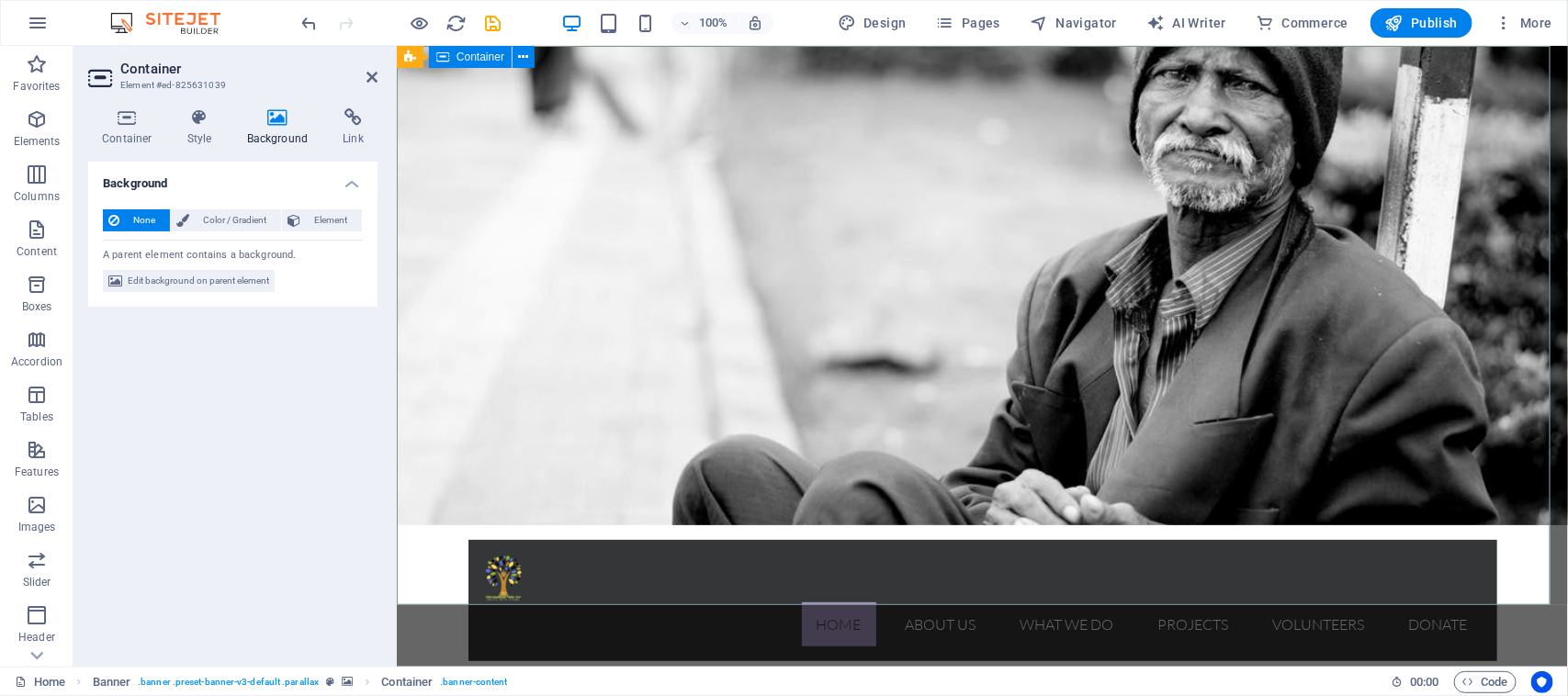 click on "Home About us What we do Projects Volunteers Donate Empowering Youth.  Building Communities.  Creating Change. Learn more" at bounding box center (981, 784) 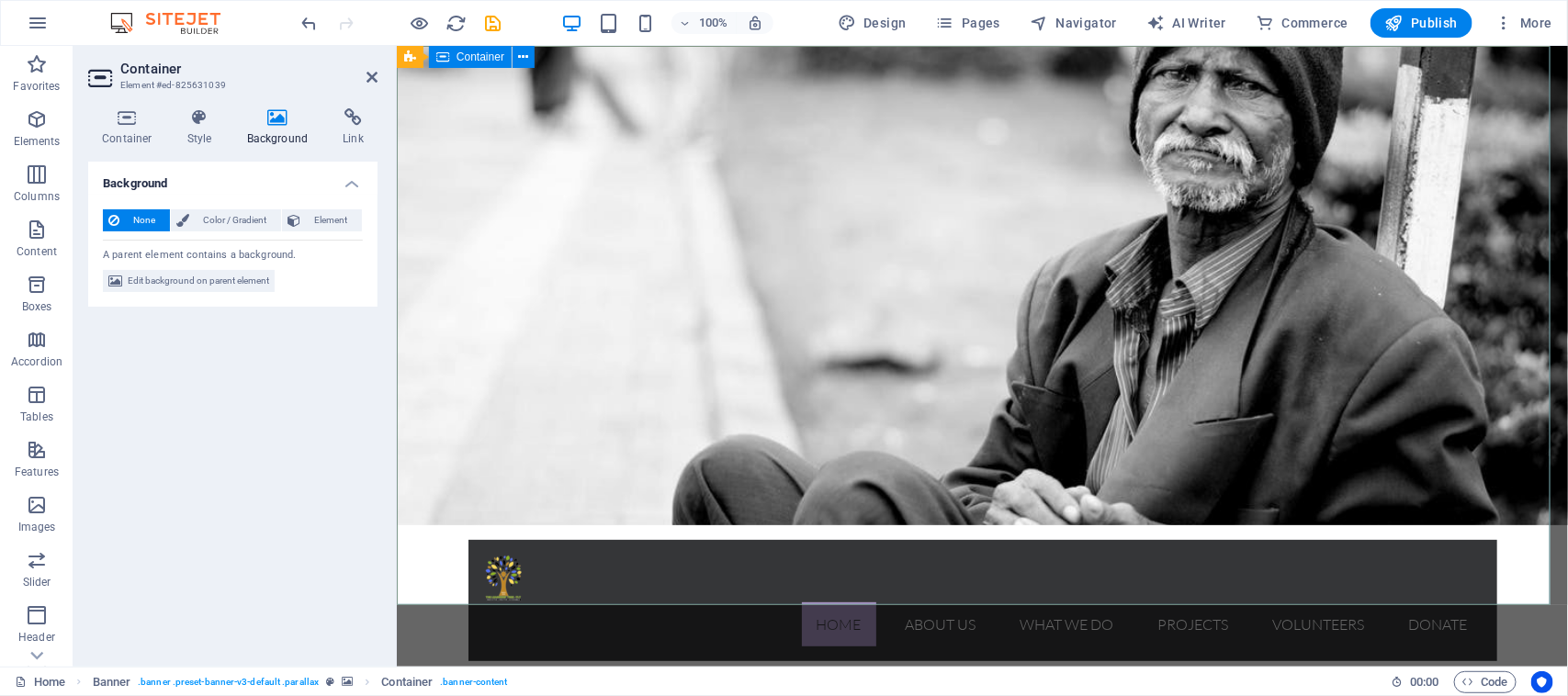 click on "Home About us What we do Projects Volunteers Donate Empowering Youth.  Building Communities.  Creating Change. Learn more" at bounding box center (981, 784) 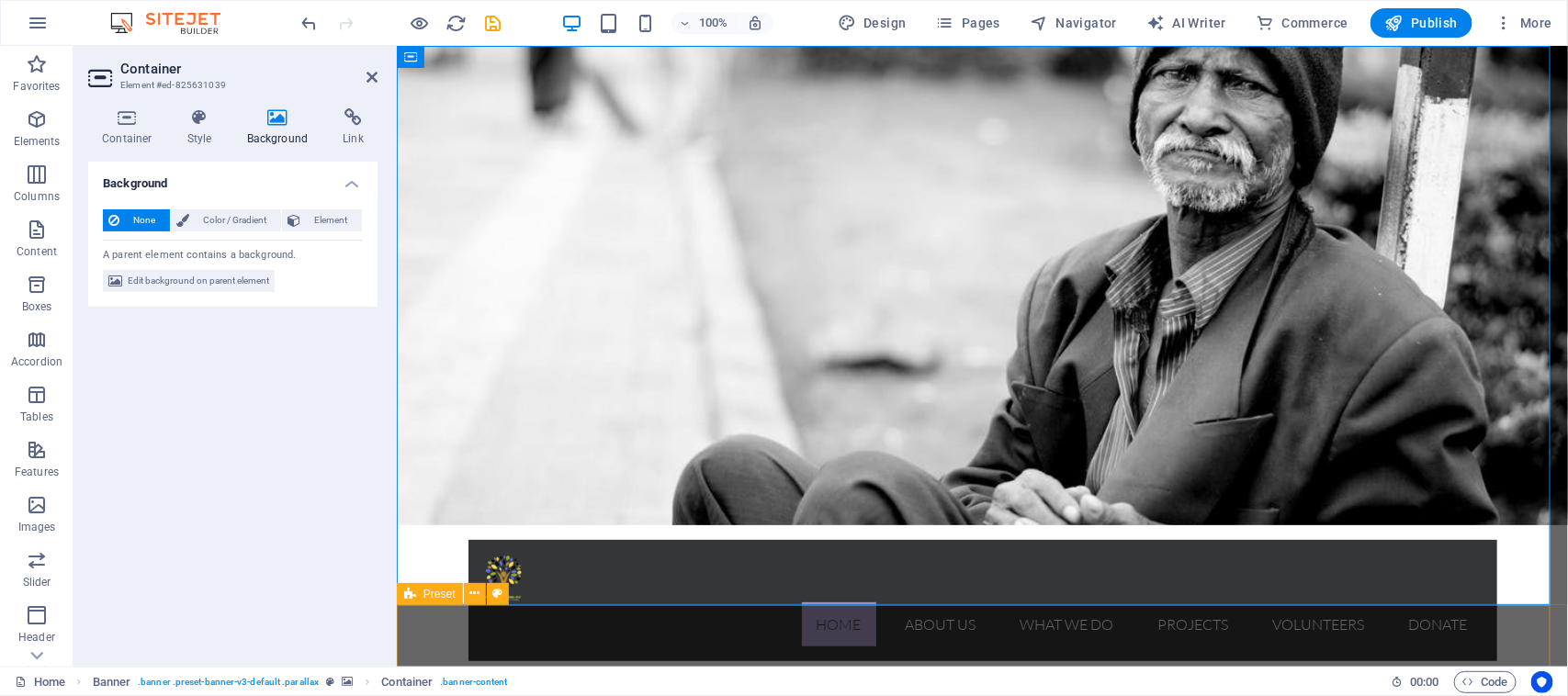 click on "About us Lorem ipsum dolor sit amet, consectetur adipisicing elit. Veritatis, dolorem!   Go to Page What we do Lorem ipsum dolor sit amet, consectetur adipisicing elit. Veritatis, dolorem!   Go to Page Projects Lorem ipsum dolor sit amet, consectetur adipisicing elit. Veritatis, dolorem!   Go to Page" at bounding box center [981, 2482] 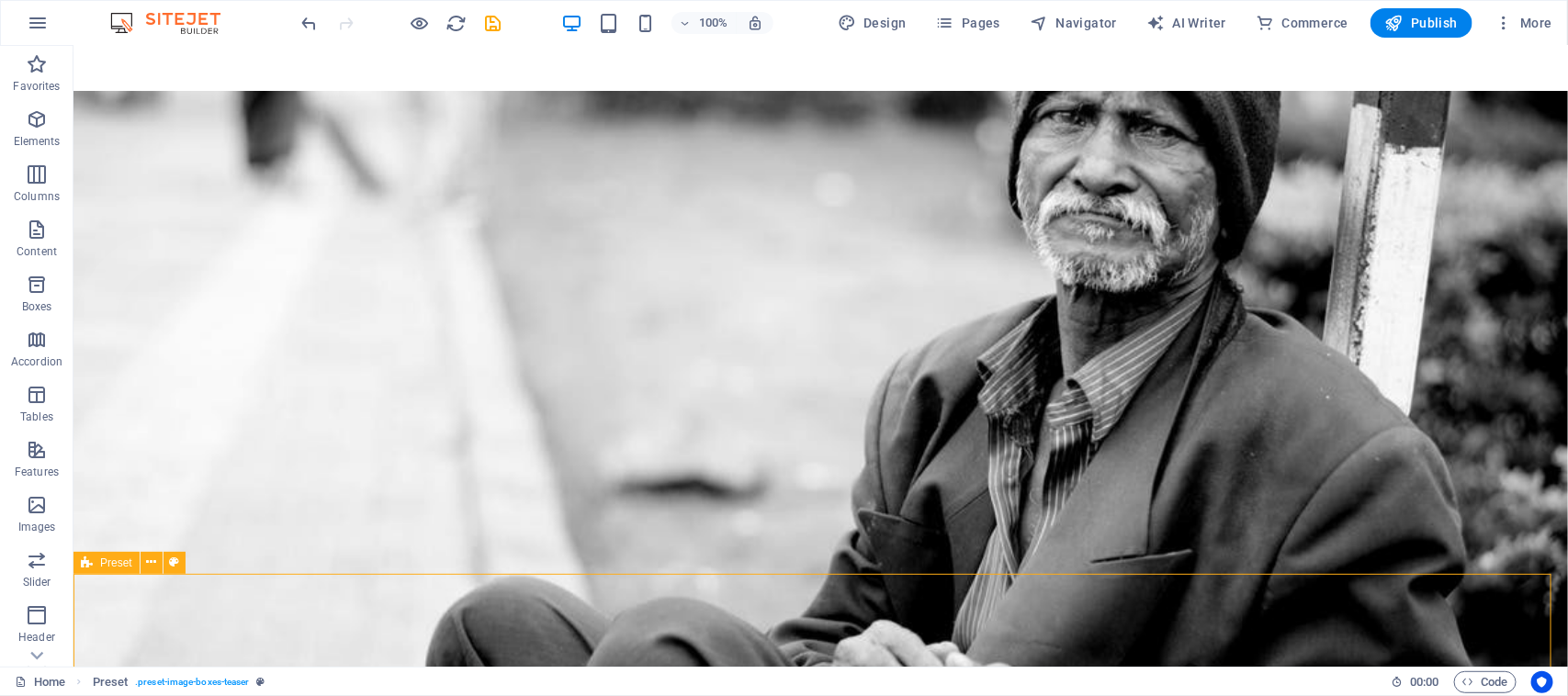 scroll, scrollTop: 0, scrollLeft: 0, axis: both 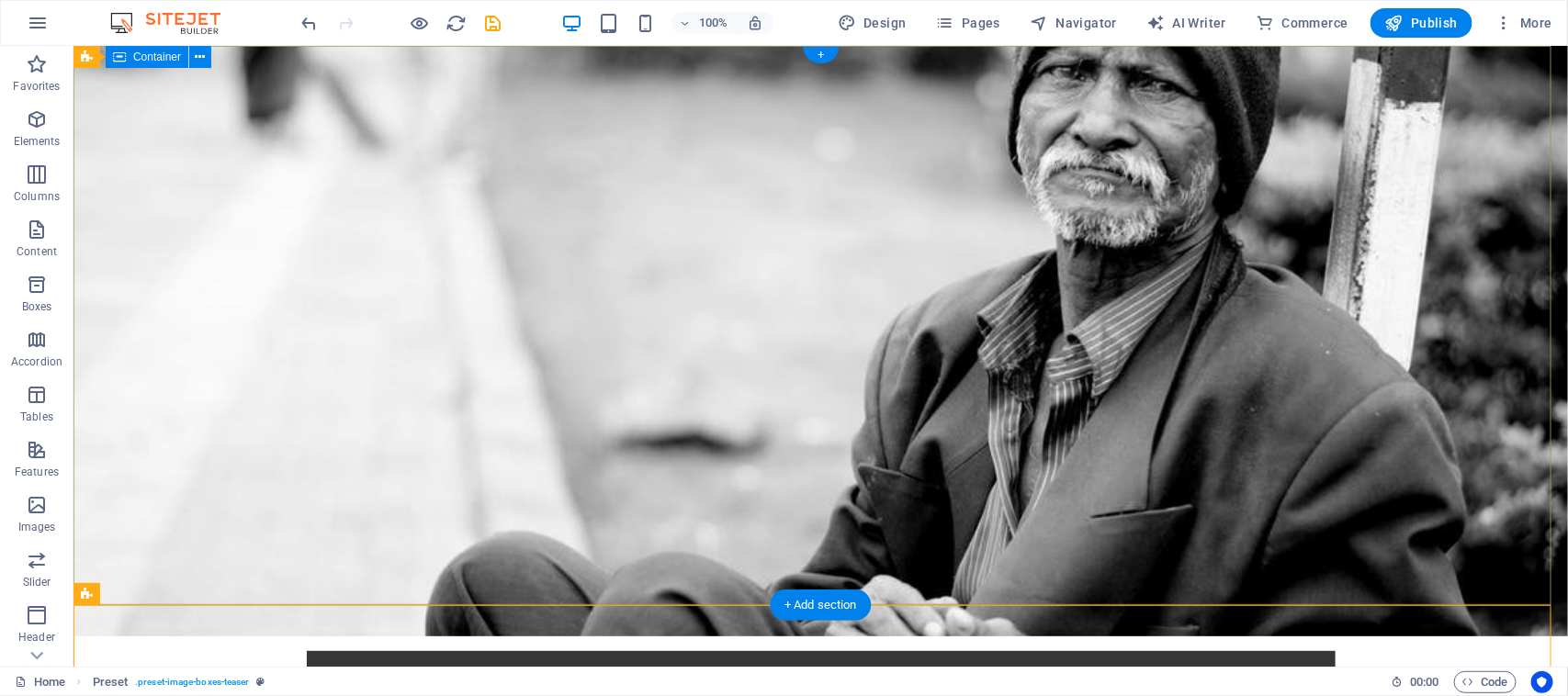 click on "Home About us What we do Projects Volunteers Donate Empowering Youth.  Building Communities.  Creating Change. Learn more" at bounding box center [819, 895] 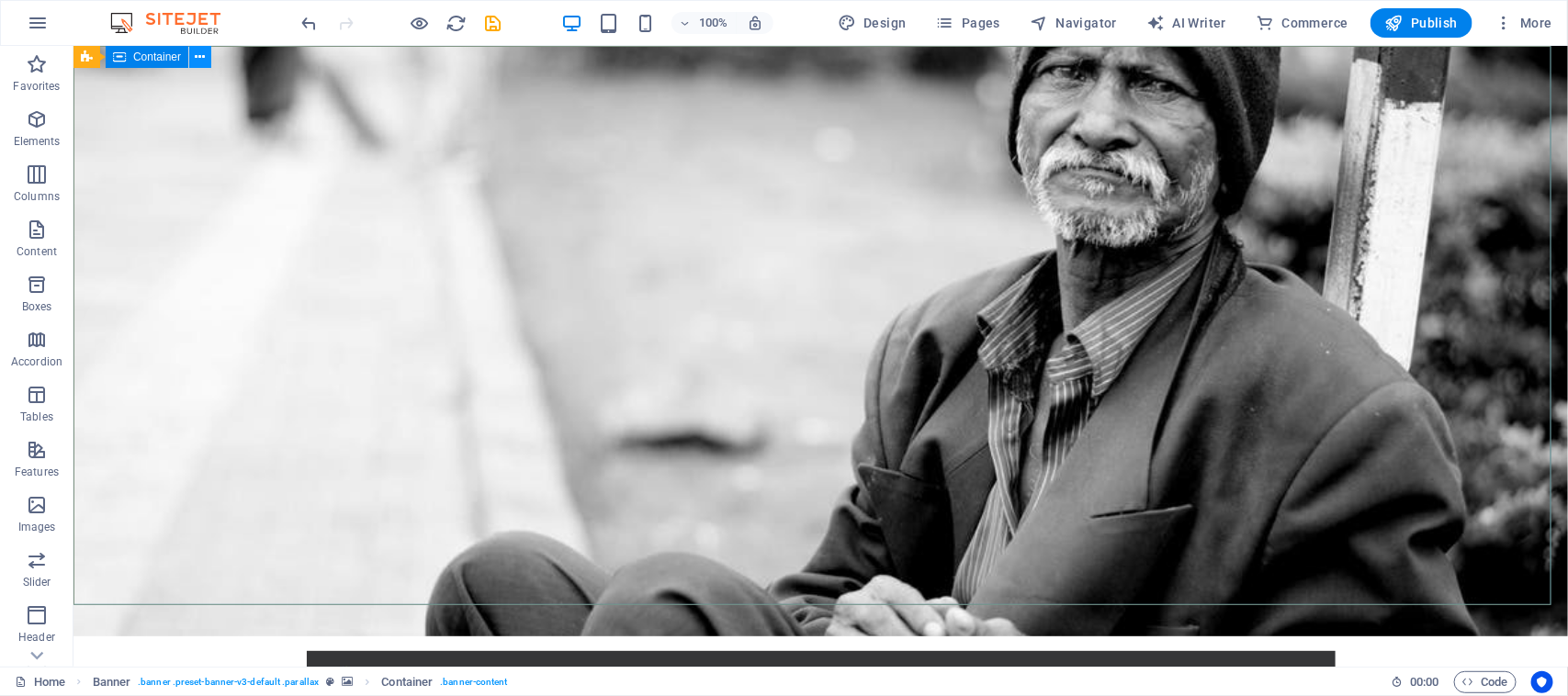 click at bounding box center [200, 57] 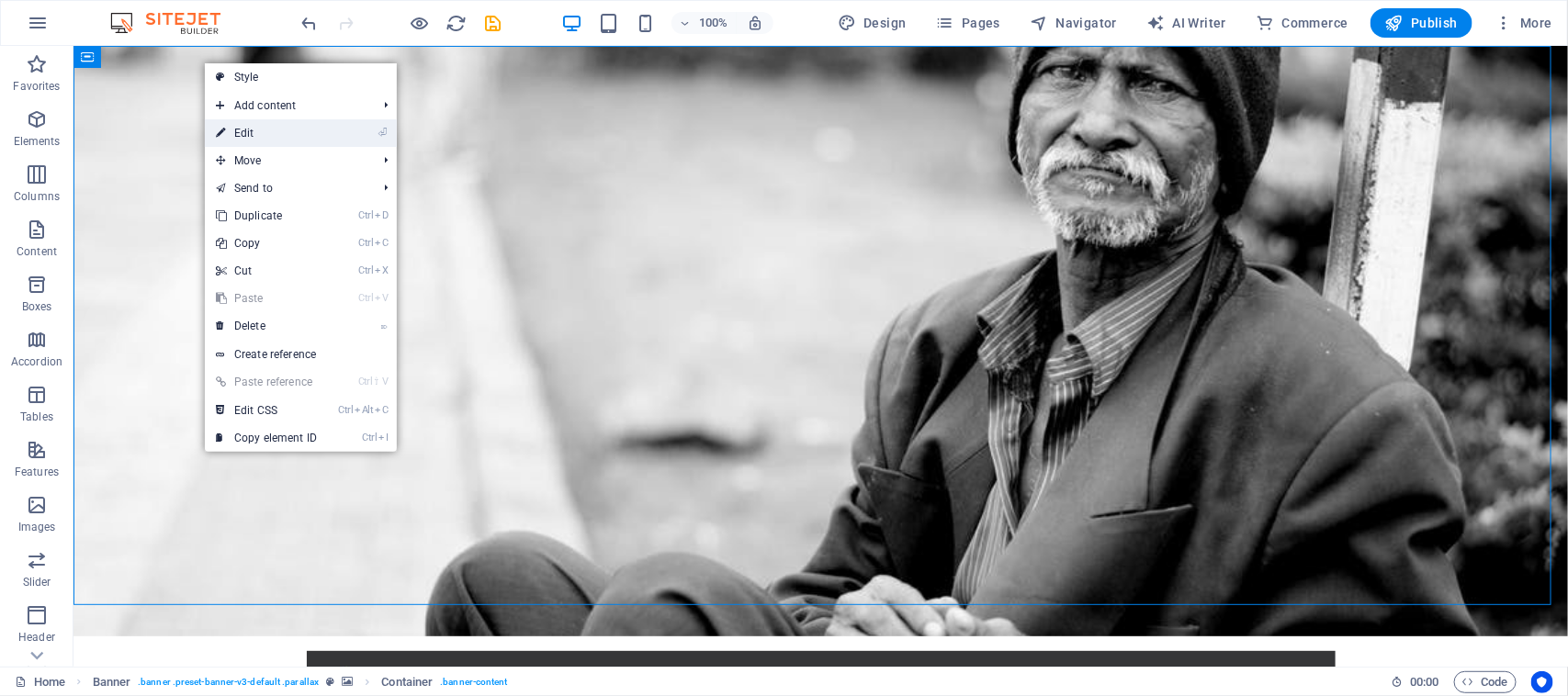 click on "⏎  Edit" at bounding box center (266, 133) 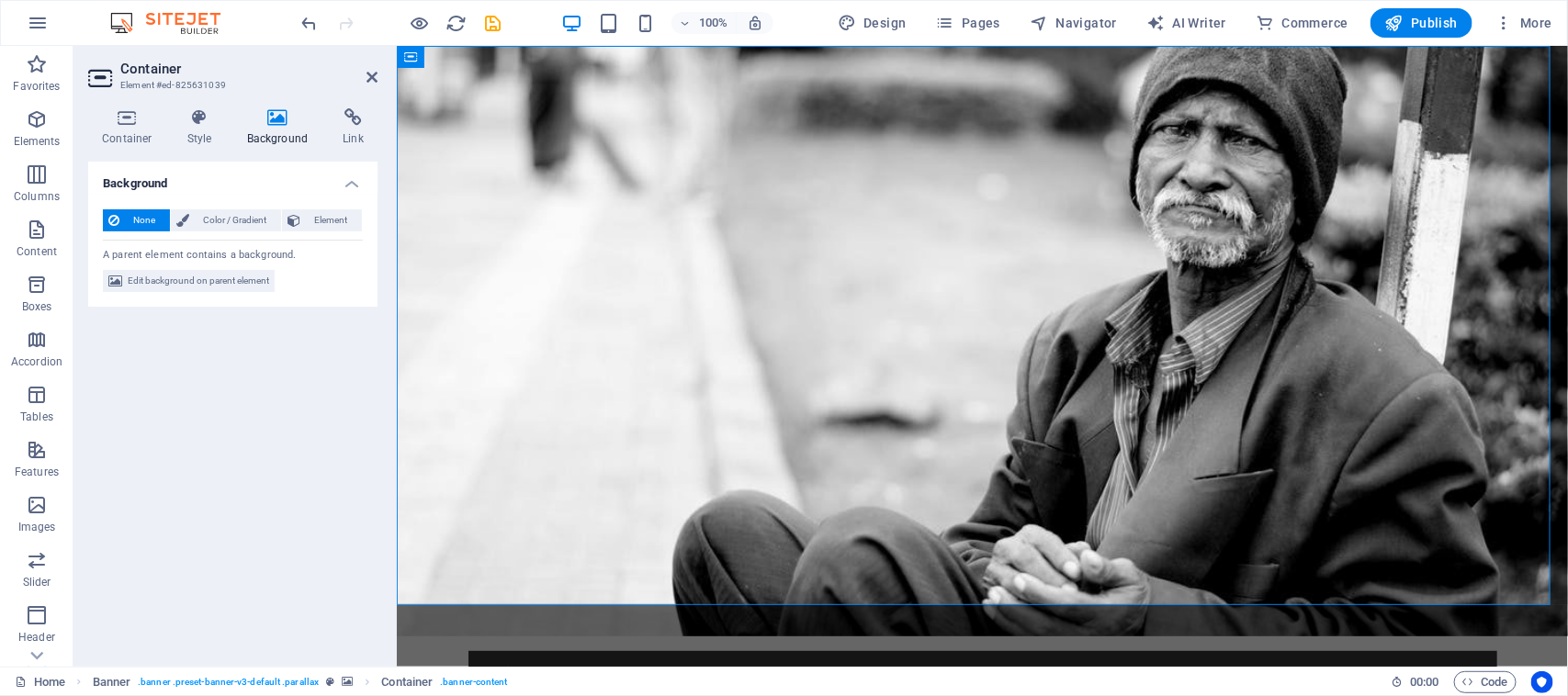 click on "Background" at bounding box center (281, 128) 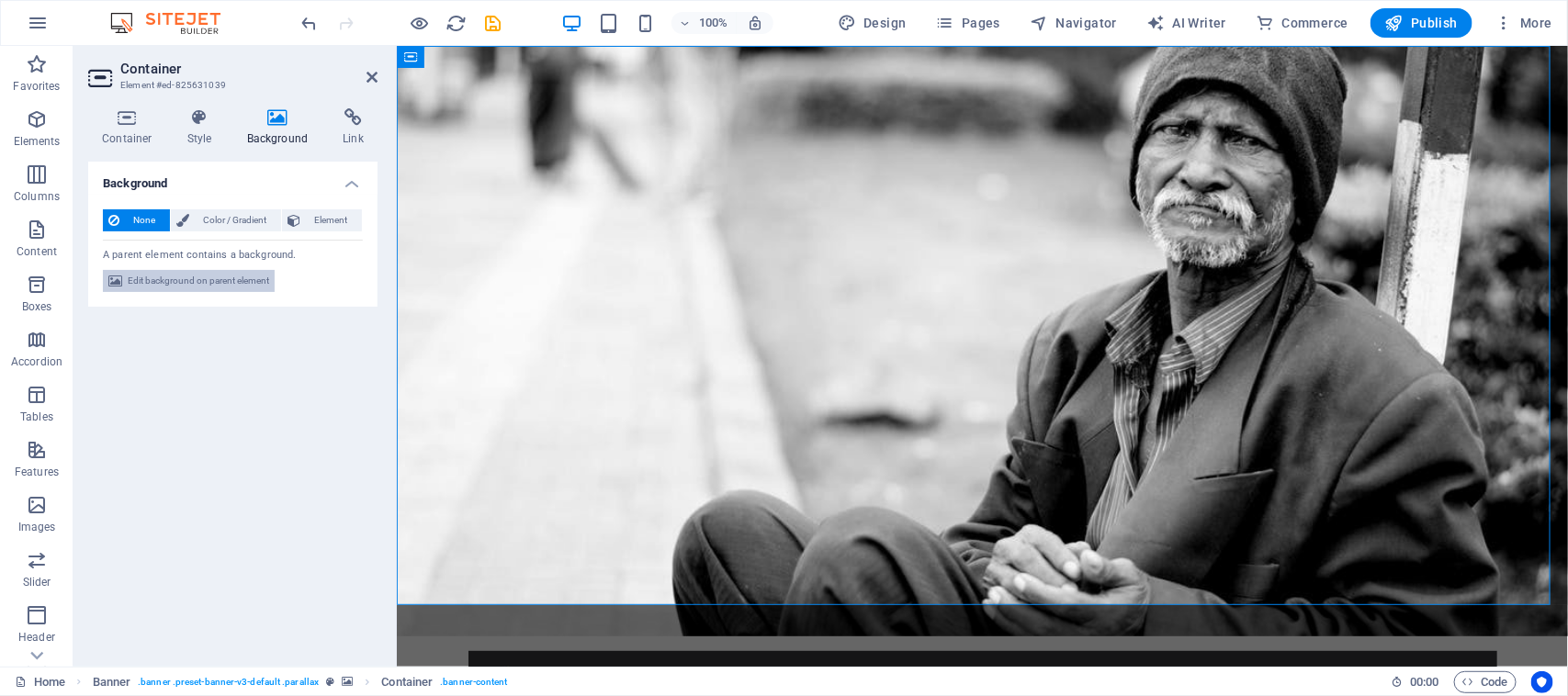 click on "Edit background on parent element" at bounding box center (198, 281) 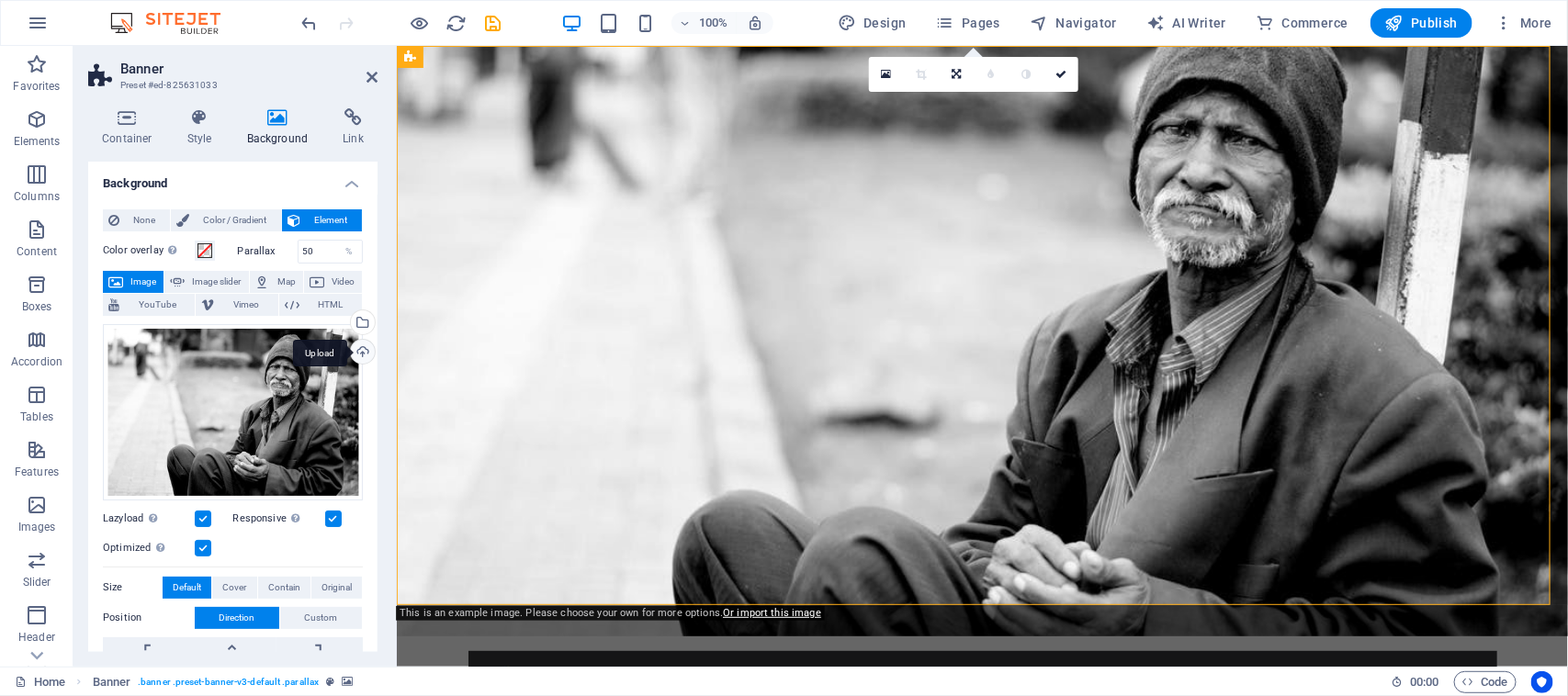 click on "Upload" at bounding box center (361, 354) 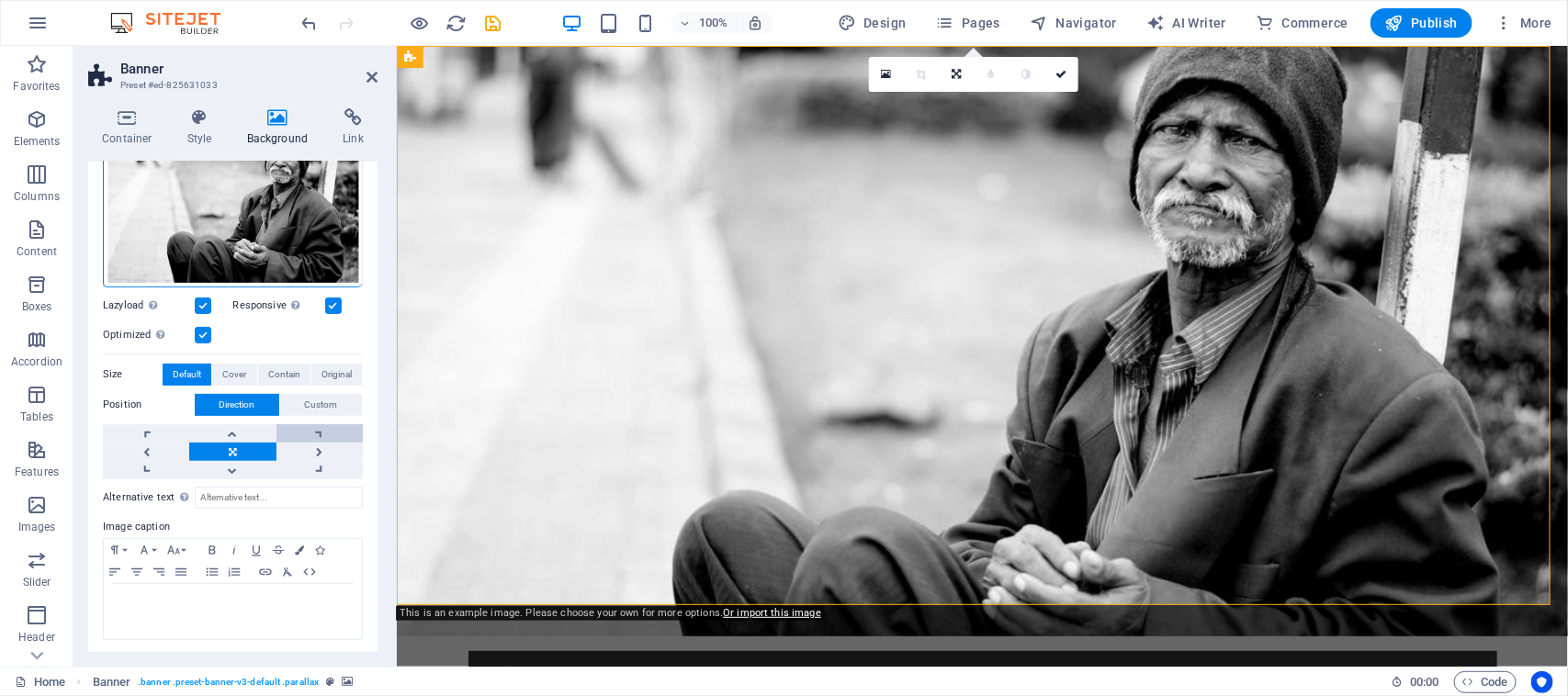 scroll, scrollTop: 0, scrollLeft: 0, axis: both 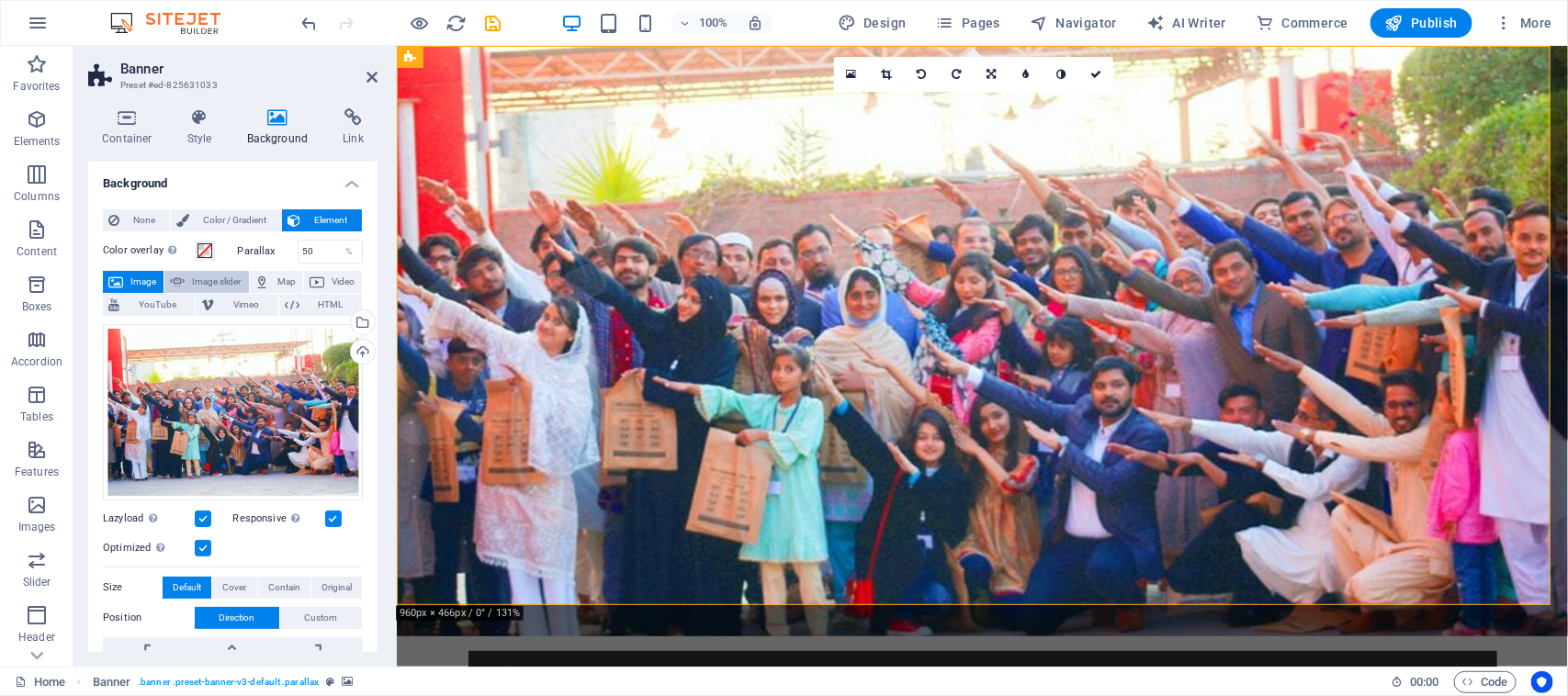 click on "Image slider" at bounding box center (216, 282) 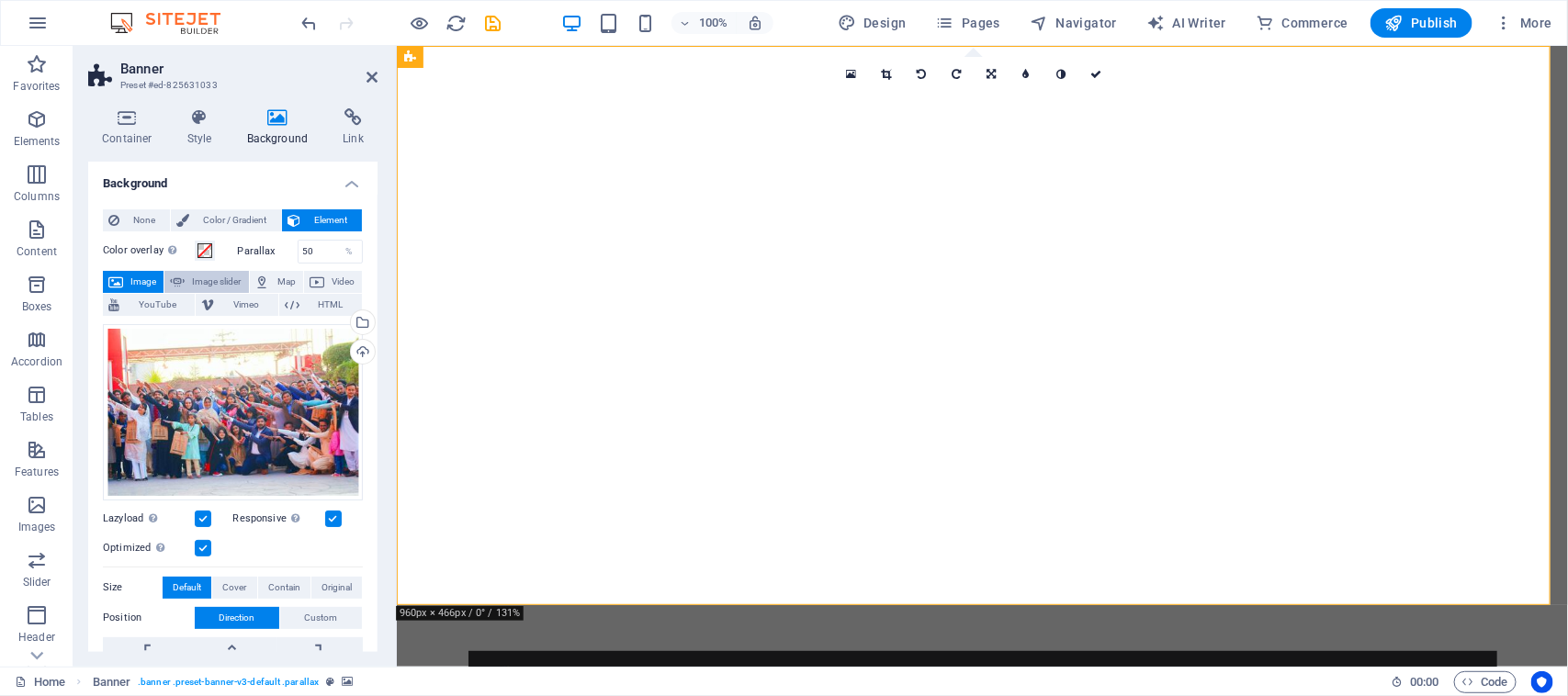 select on "ms" 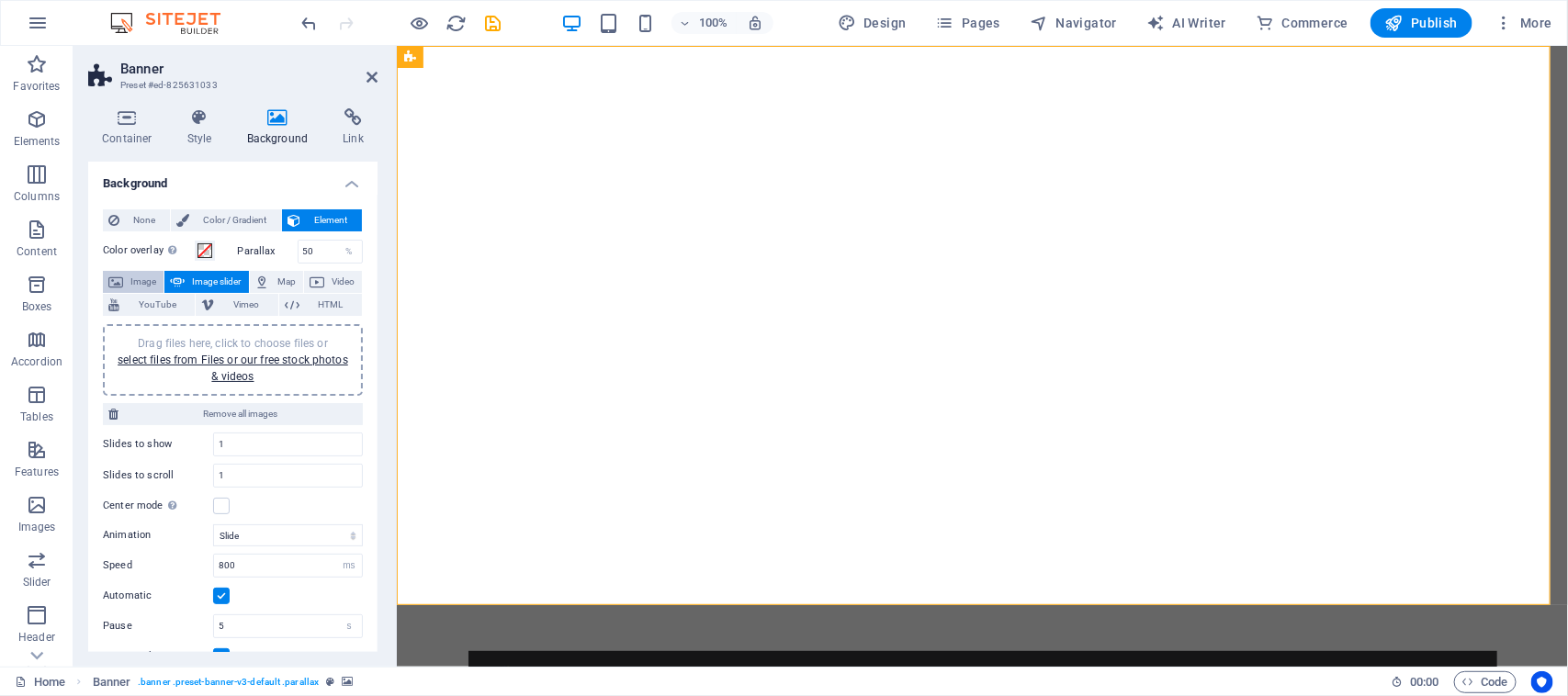 click at bounding box center [116, 282] 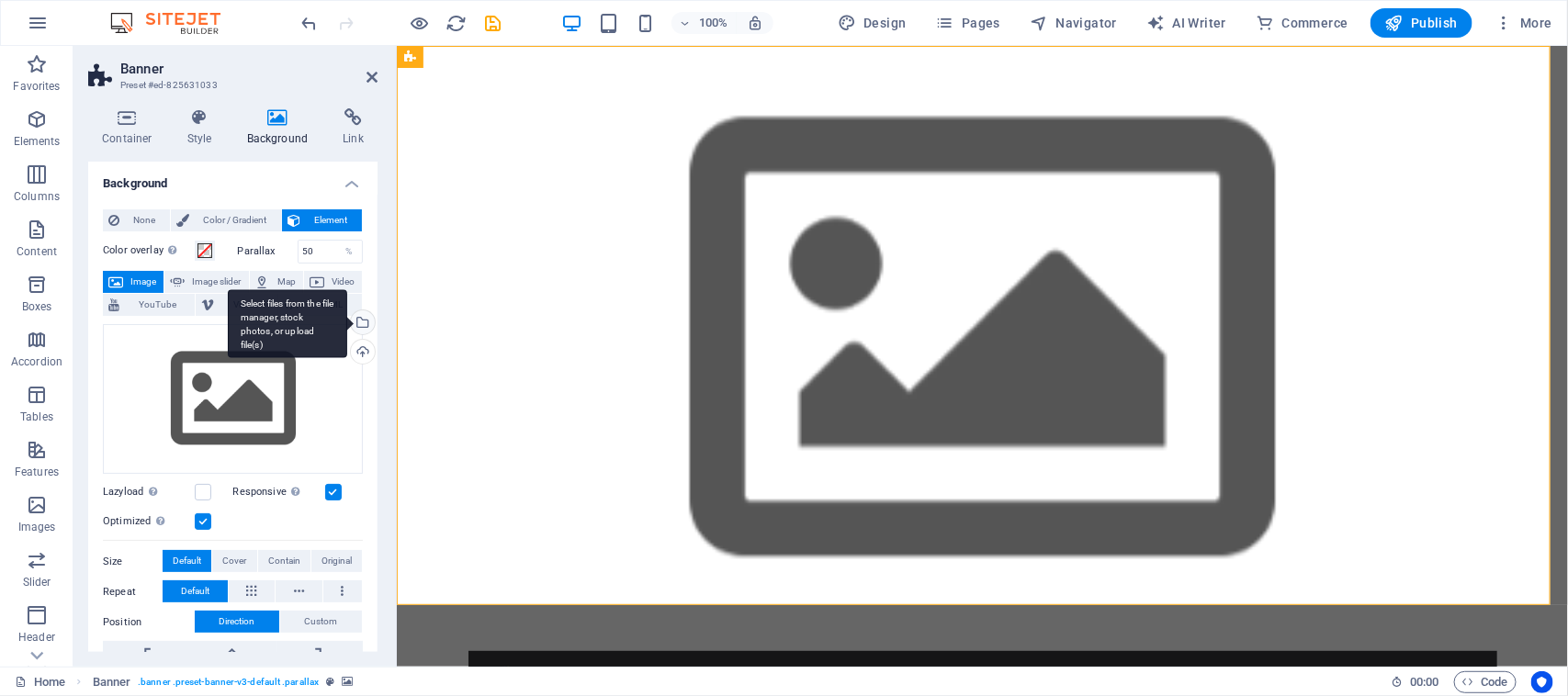 click on "Select files from the file manager, stock photos, or upload file(s)" at bounding box center [361, 324] 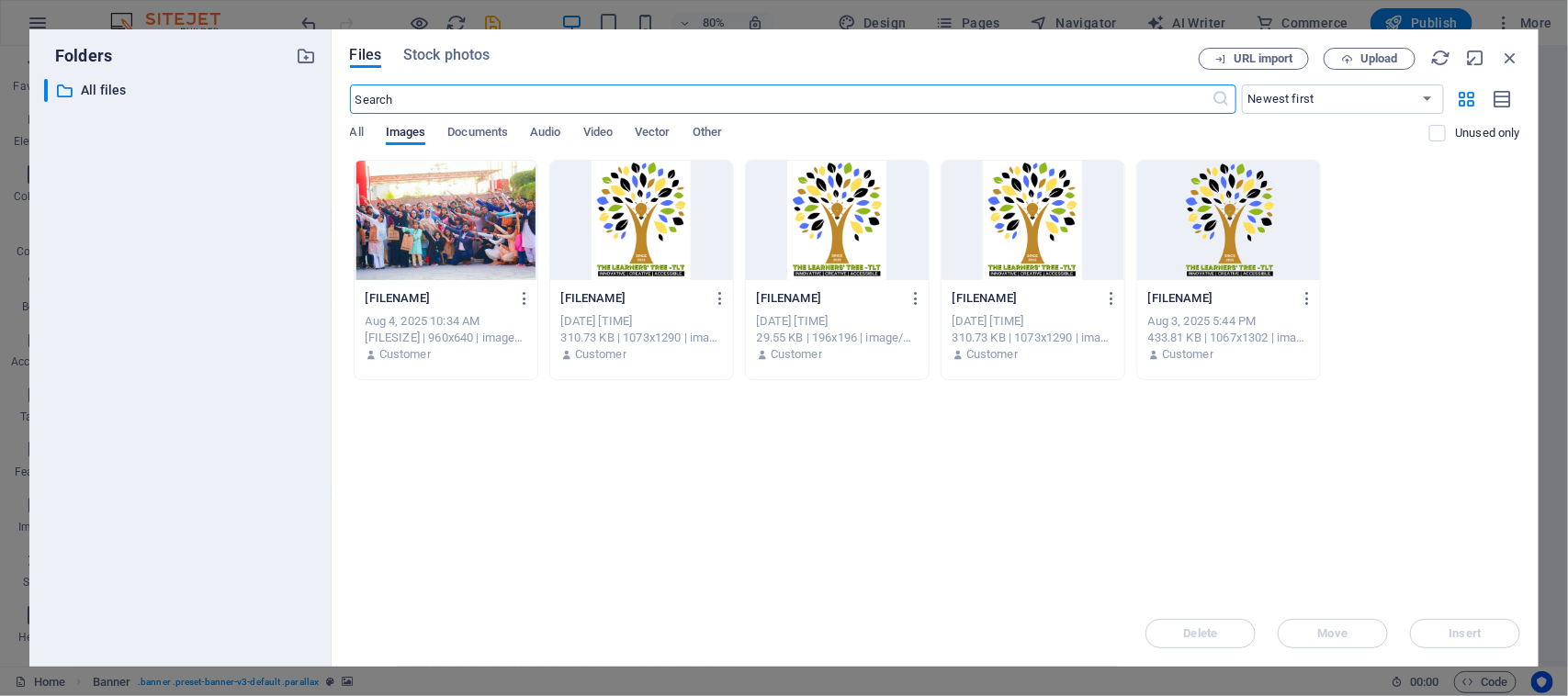 click at bounding box center (446, 220) 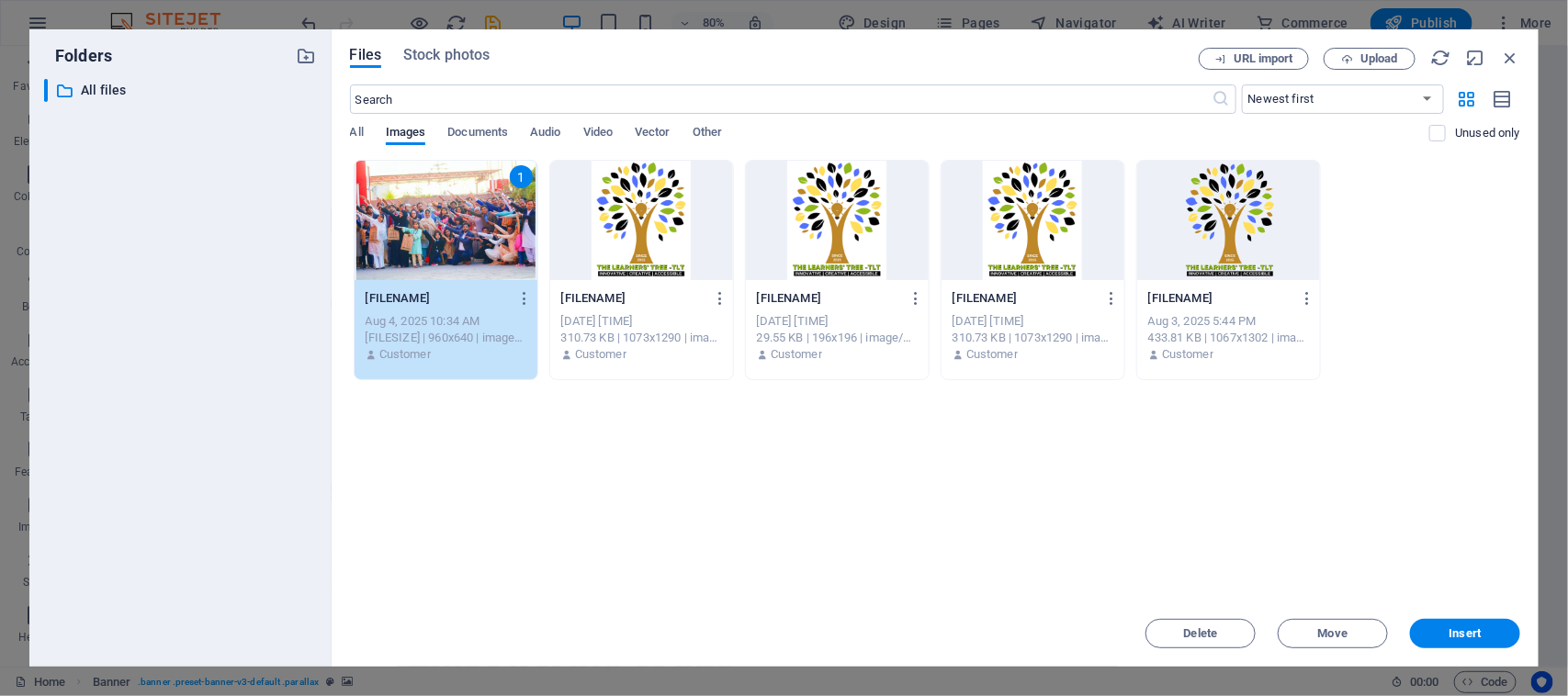 click on "1" at bounding box center [446, 220] 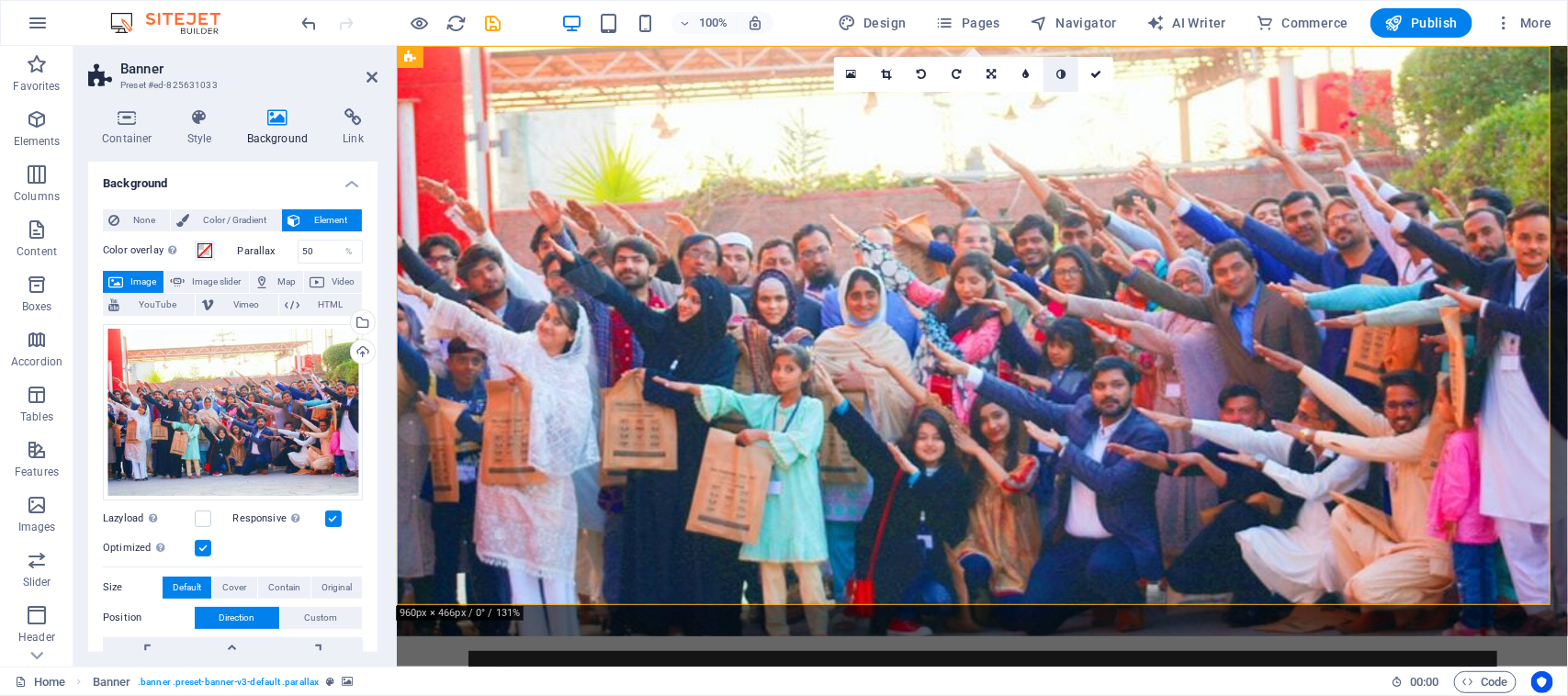 click at bounding box center (1061, 74) 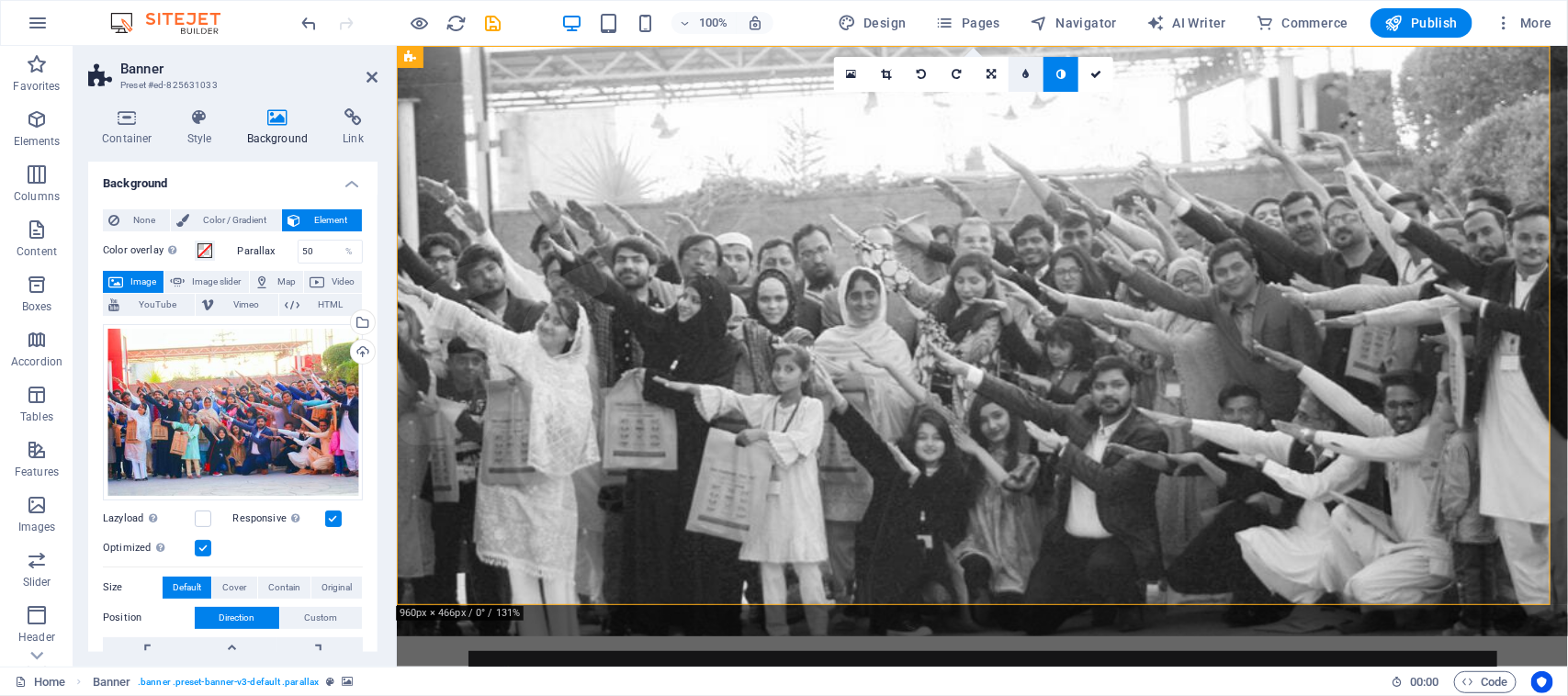 click at bounding box center [1025, 74] 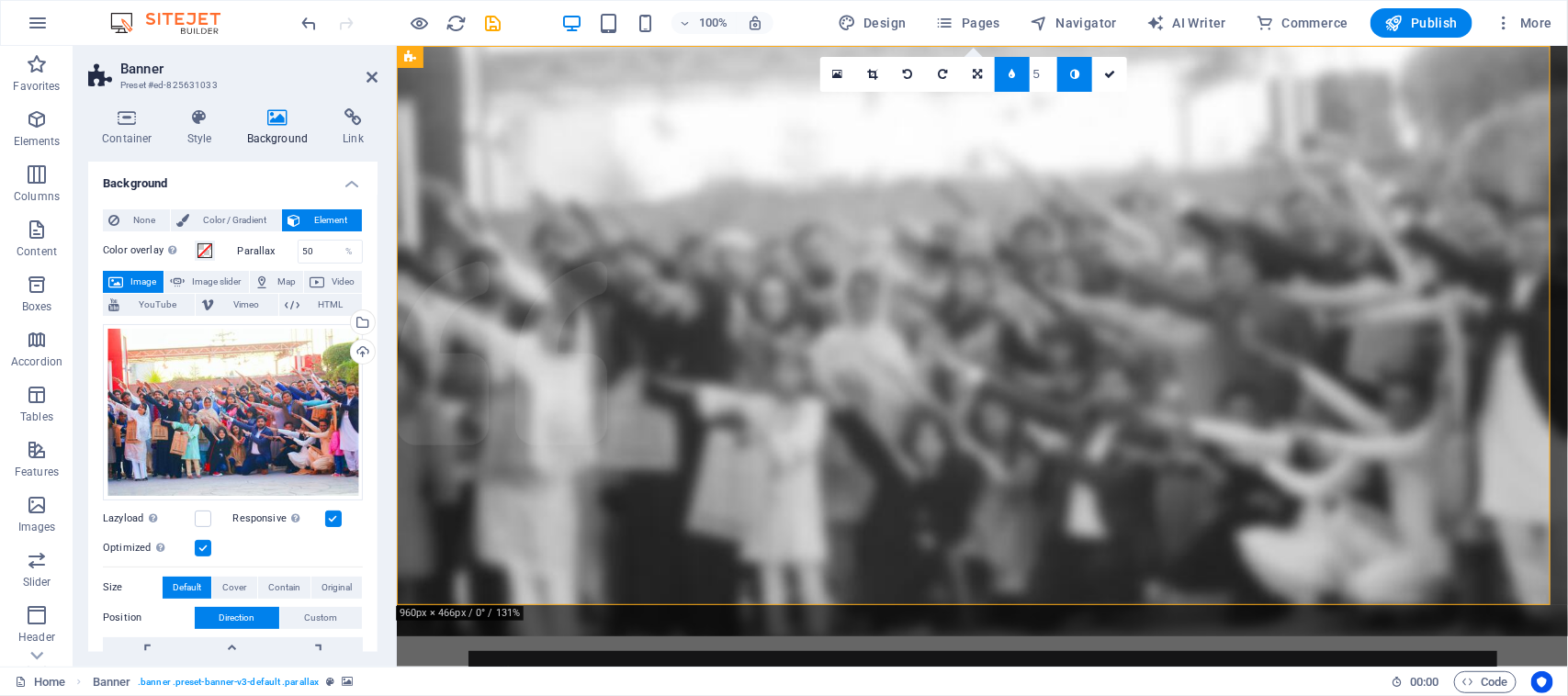 type on "4" 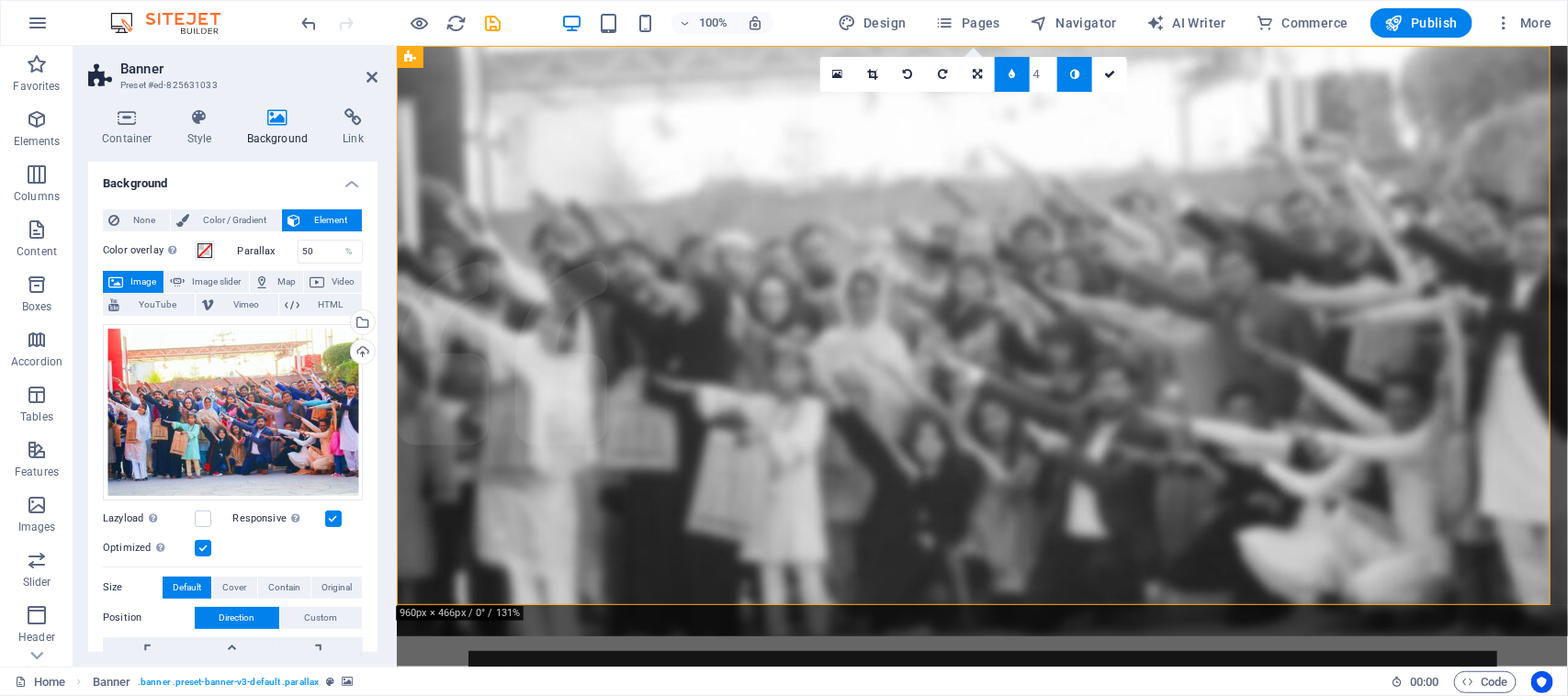 type on "3" 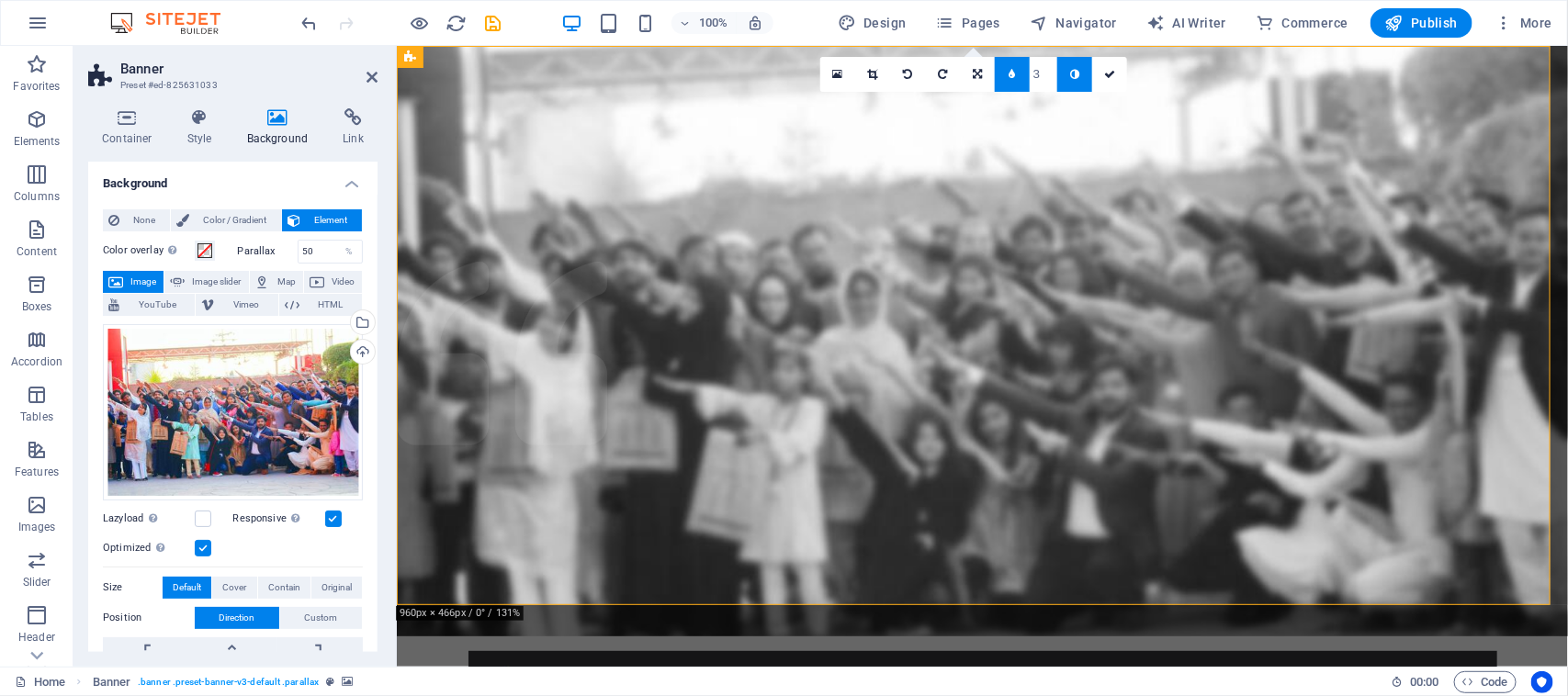 type on "2" 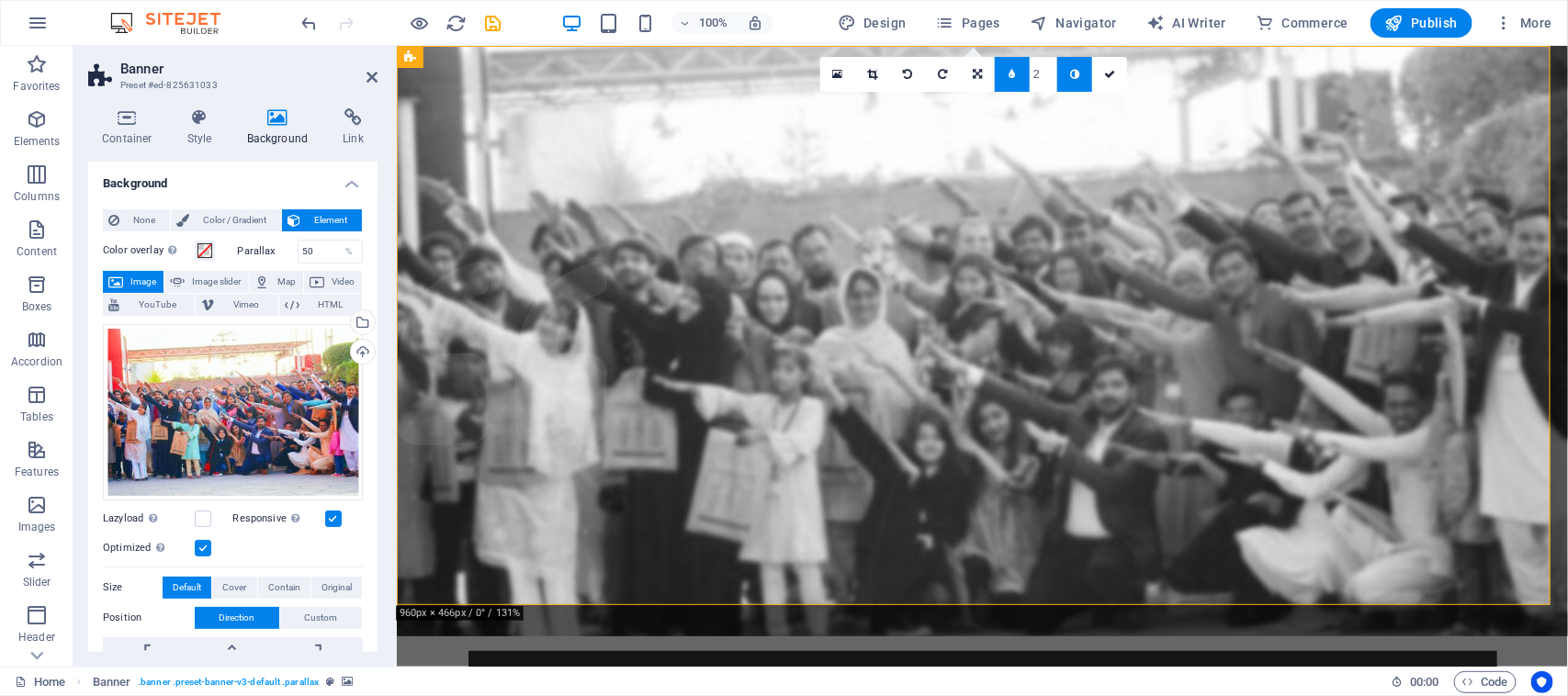 type on "1" 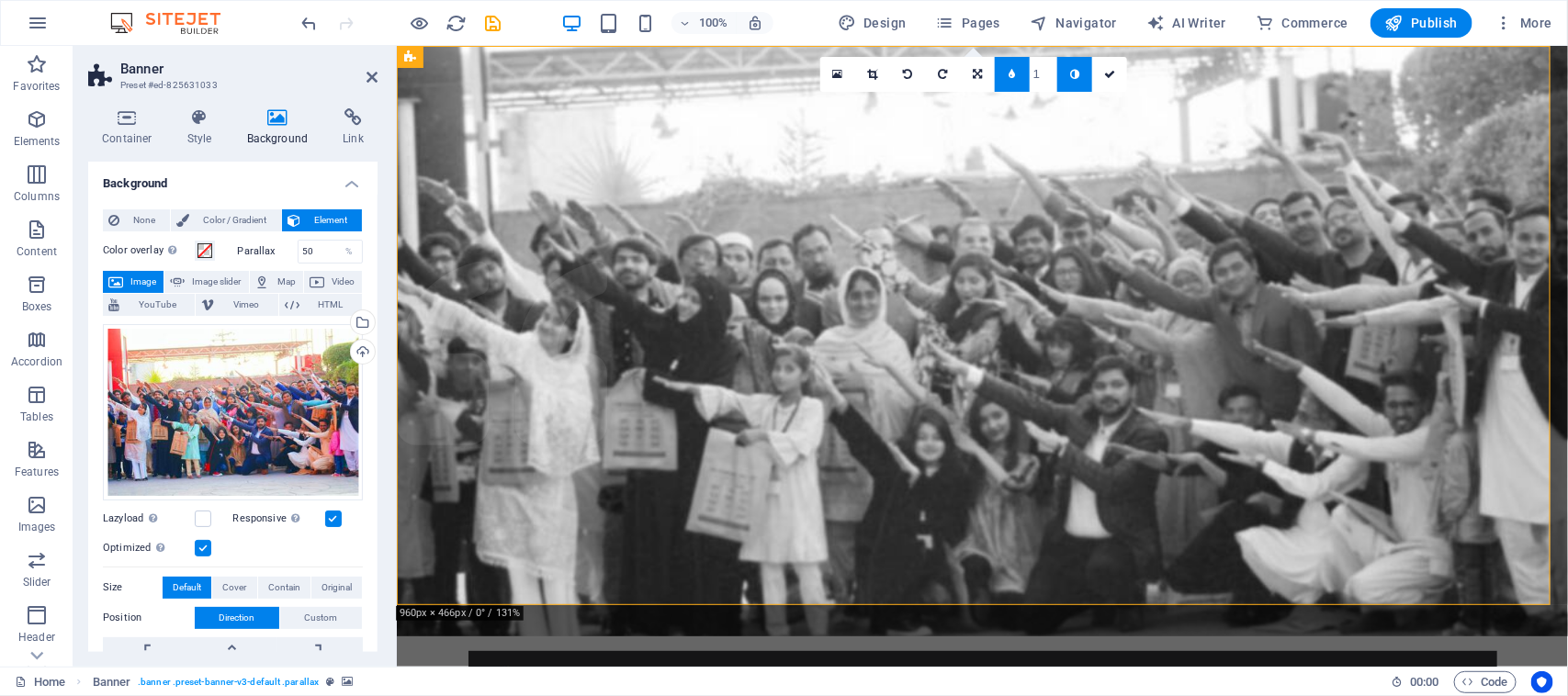 click at bounding box center [1012, 74] 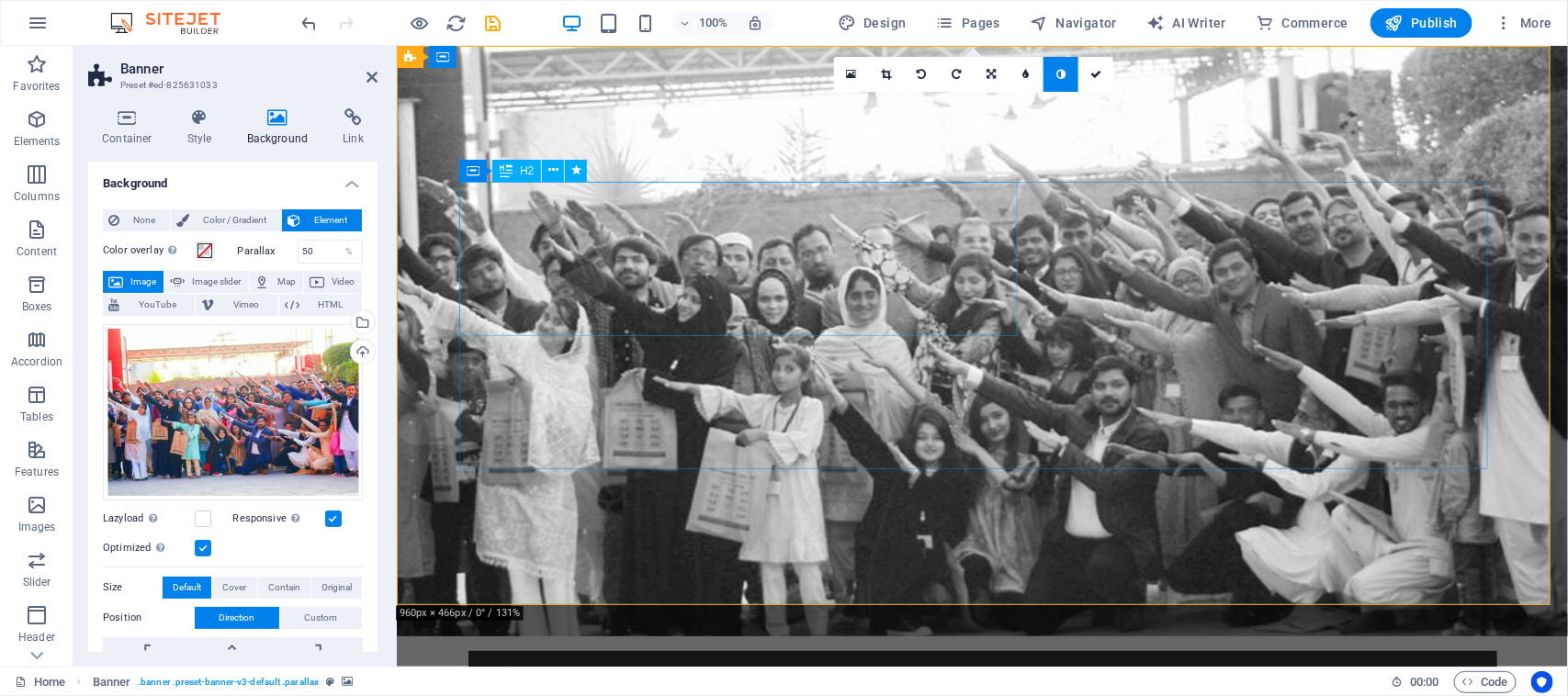 click on "Empowering Youth.  Building Communities." at bounding box center (982, 848) 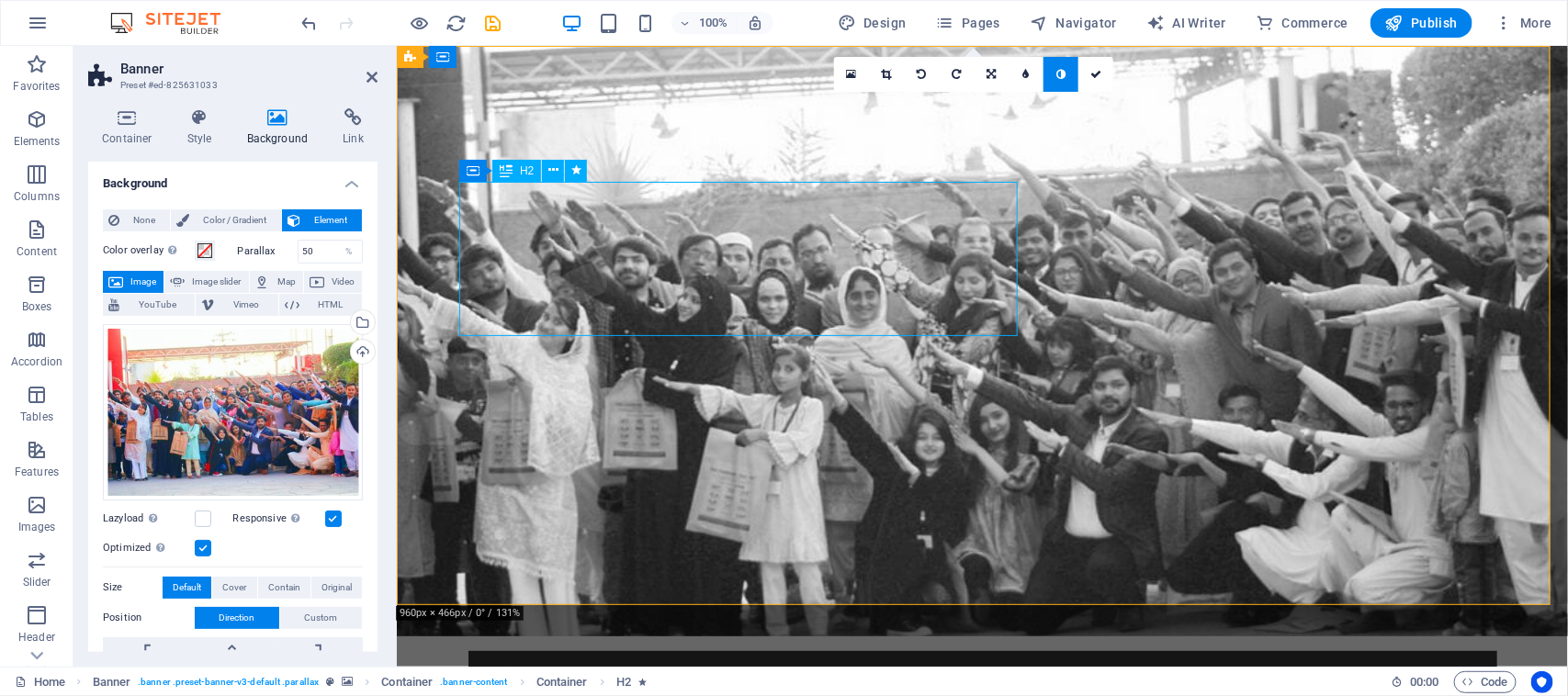 click on "Empowering Youth.  Building Communities." at bounding box center (982, 848) 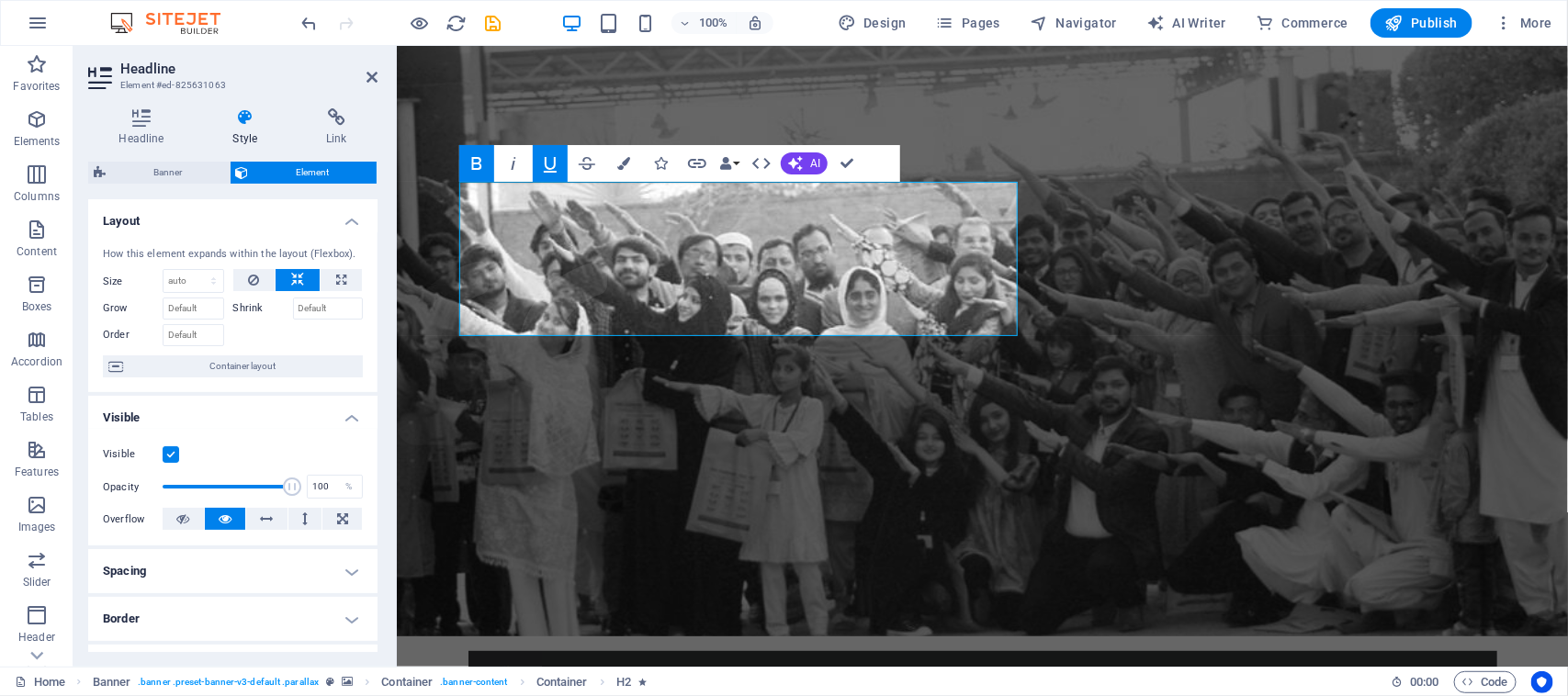 click at bounding box center (245, 118) 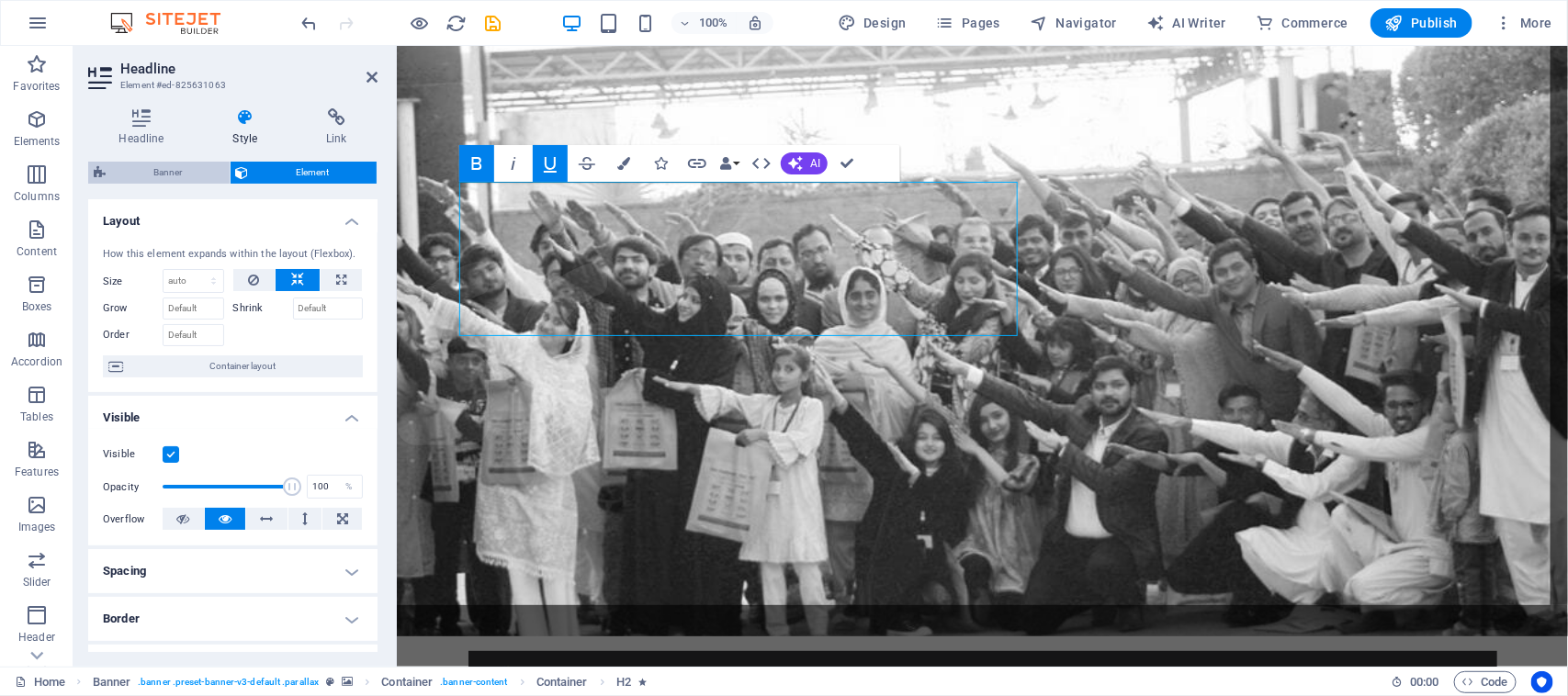 click on "Banner" at bounding box center (167, 173) 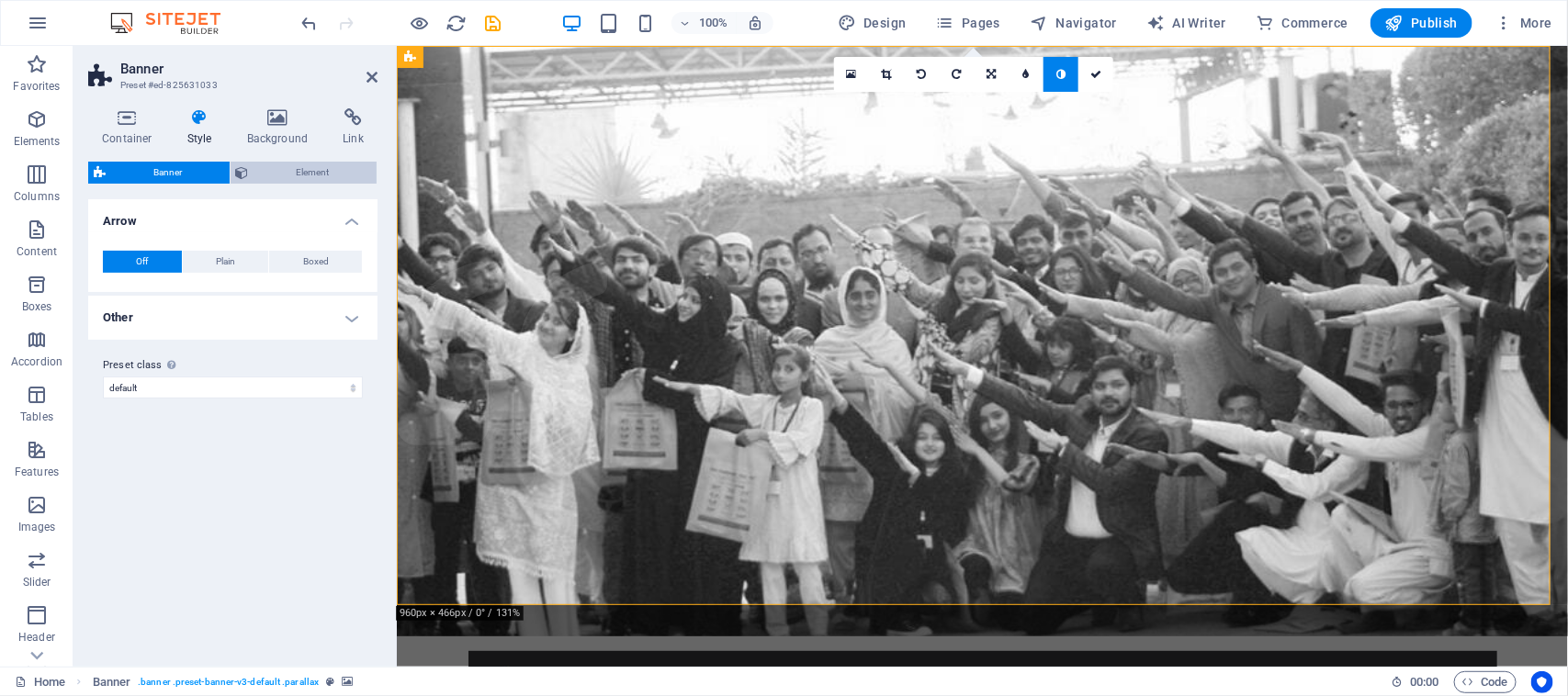 click at bounding box center (243, 173) 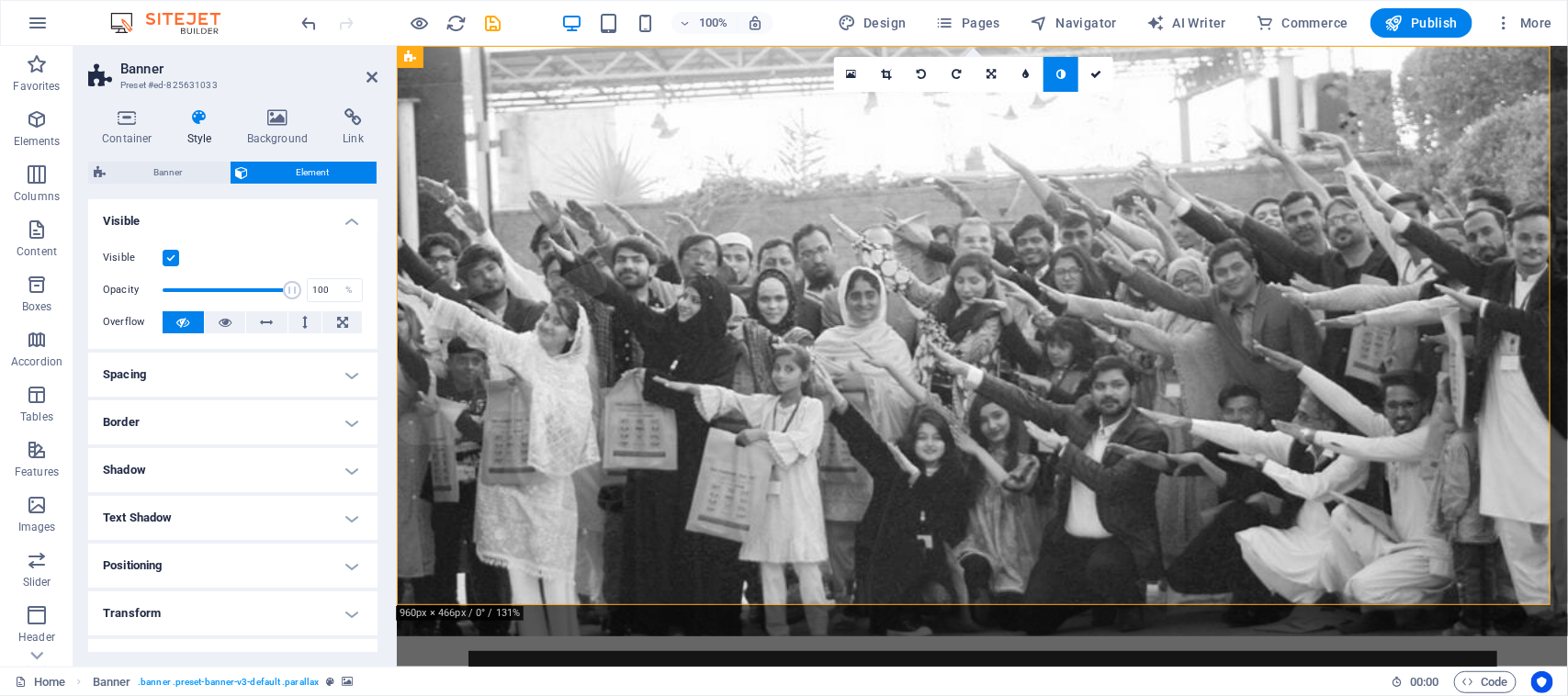 click on "Style" at bounding box center [203, 128] 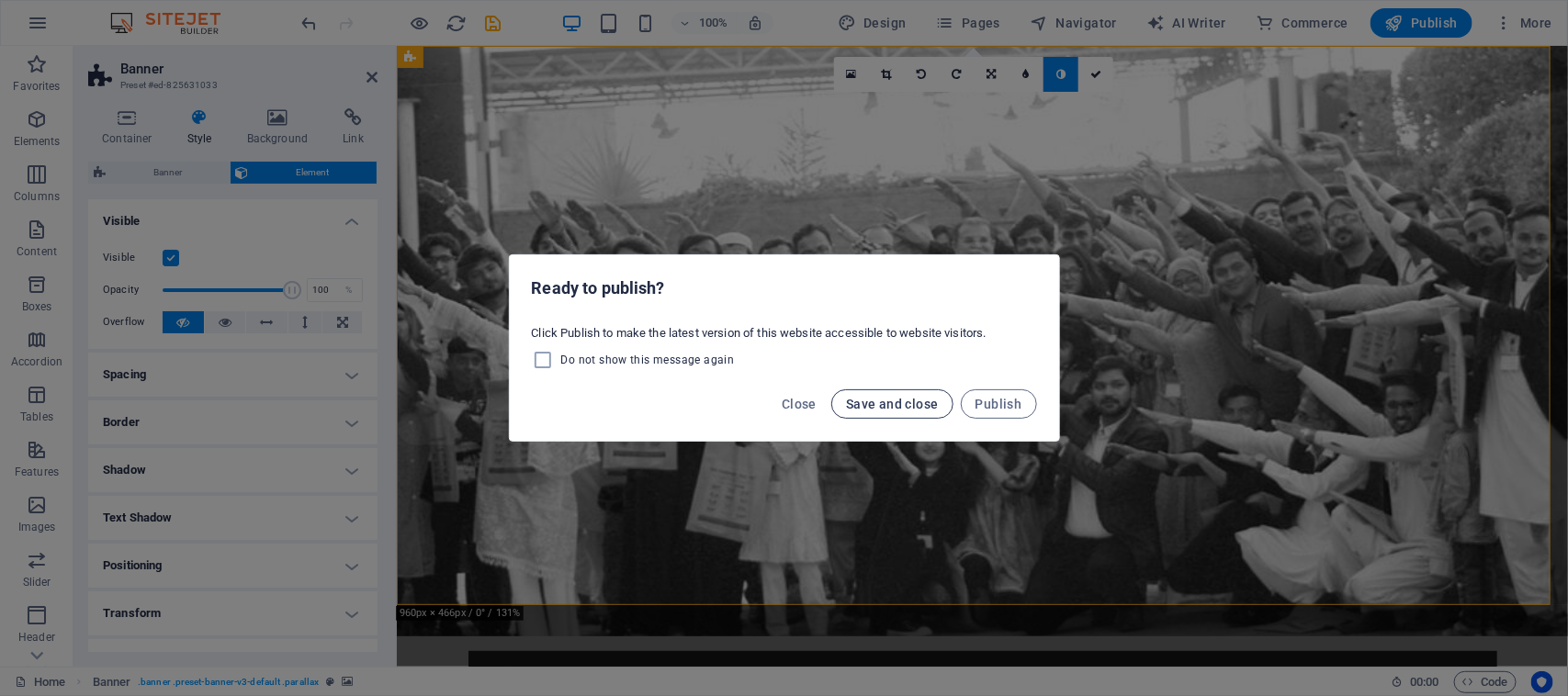 click on "Save and close" at bounding box center (892, 404) 